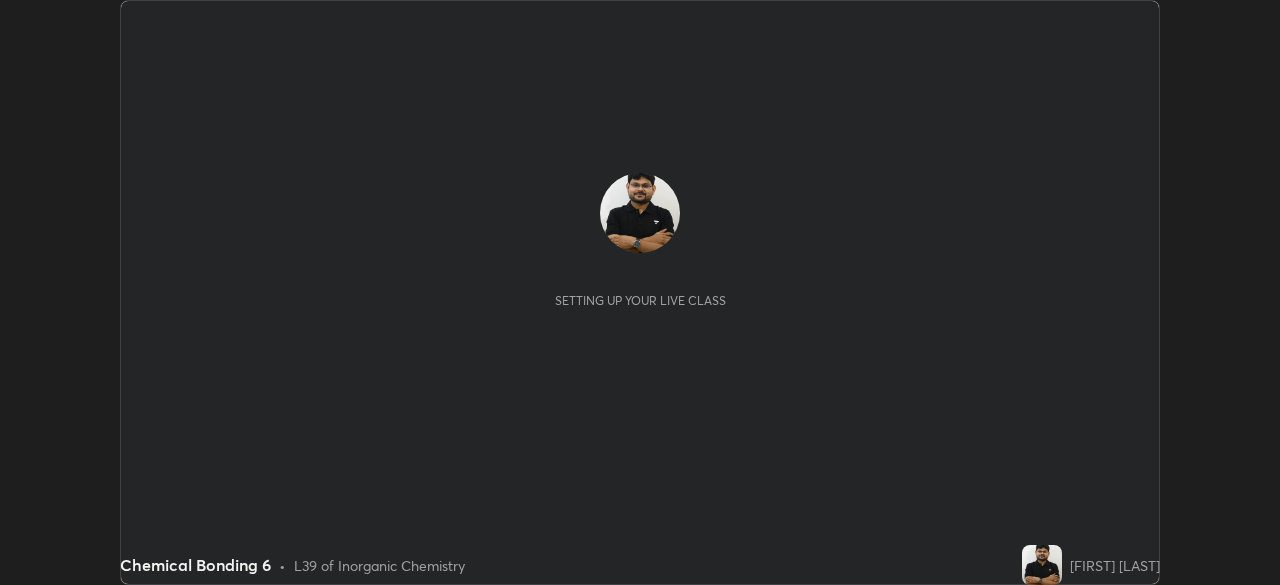scroll, scrollTop: 0, scrollLeft: 0, axis: both 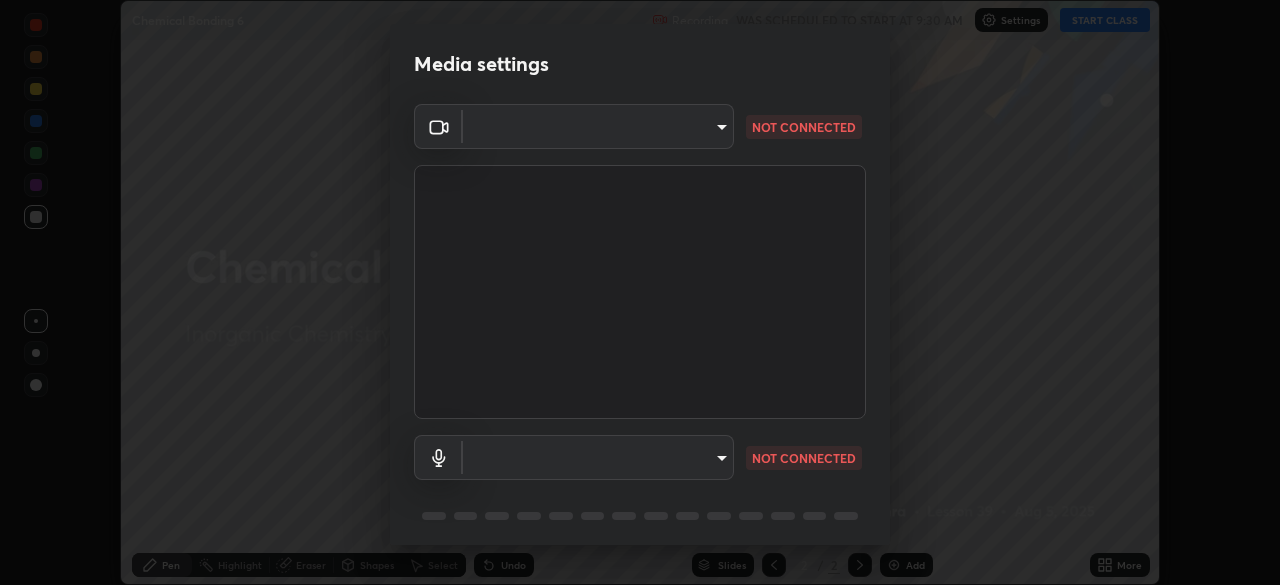 type on "219a49c928e9c0b46faffe4f39ef64d047ff4b9bef24b59344cfd42c927ef79e" 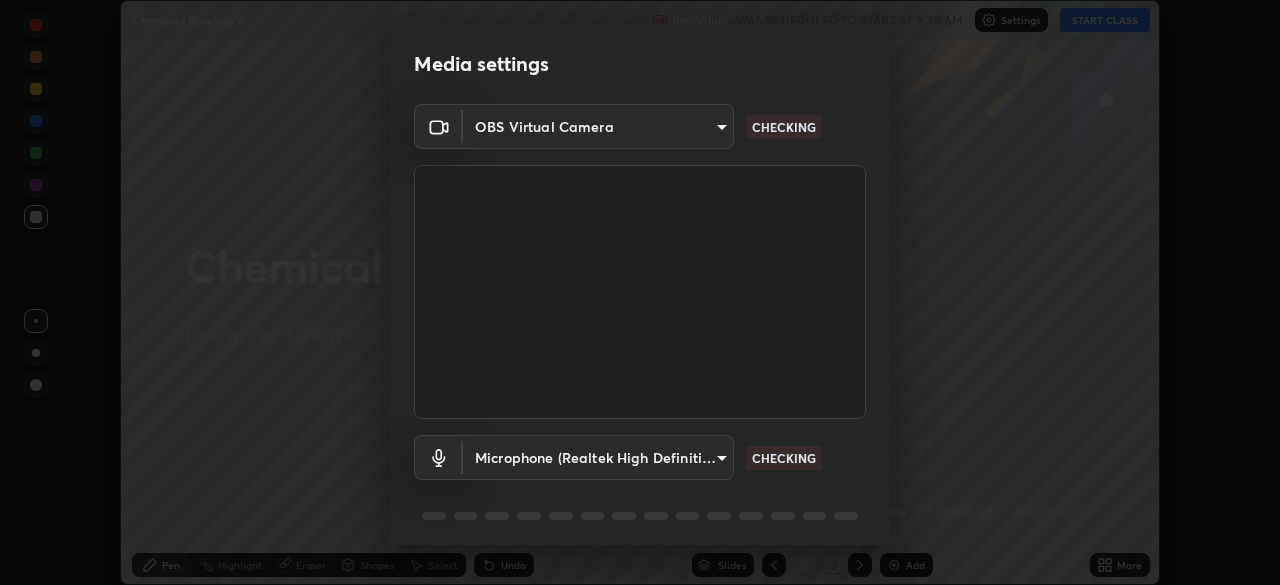 click on "Erase all Chemical Bonding 6 Recording WAS SCHEDULED TO START AT  9:30 AM Settings START CLASS Setting up your live class Chemical Bonding 6 • L39 of Inorganic Chemistry [FIRST] [LAST] Pen Highlight Eraser Shapes Select Undo Slides 2 / 2 Add More No doubts shared Encourage your learners to ask a doubt for better clarity Report an issue Reason for reporting Buffering Chat not working Audio - Video sync issue Educator video quality low ​ Attach an image Report Media settings OBS Virtual Camera [HASH] CHECKING Microphone (Realtek High Definition Audio) [HASH] CHECKING 1 / 5 Next" at bounding box center [640, 292] 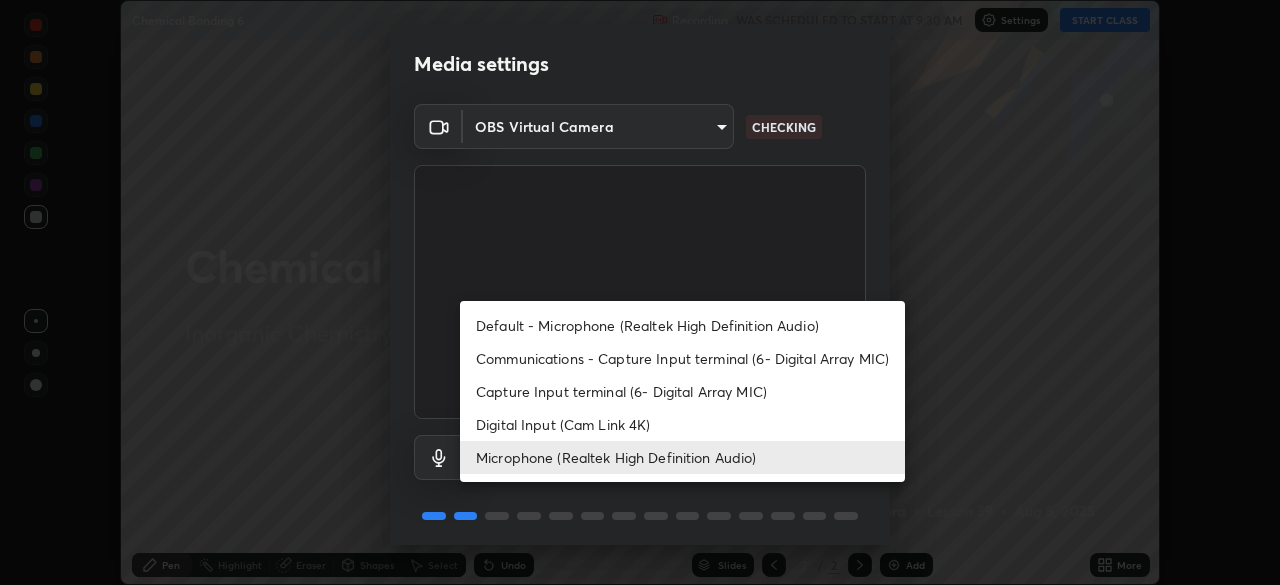 click on "Digital Input (Cam Link 4K)" at bounding box center [682, 424] 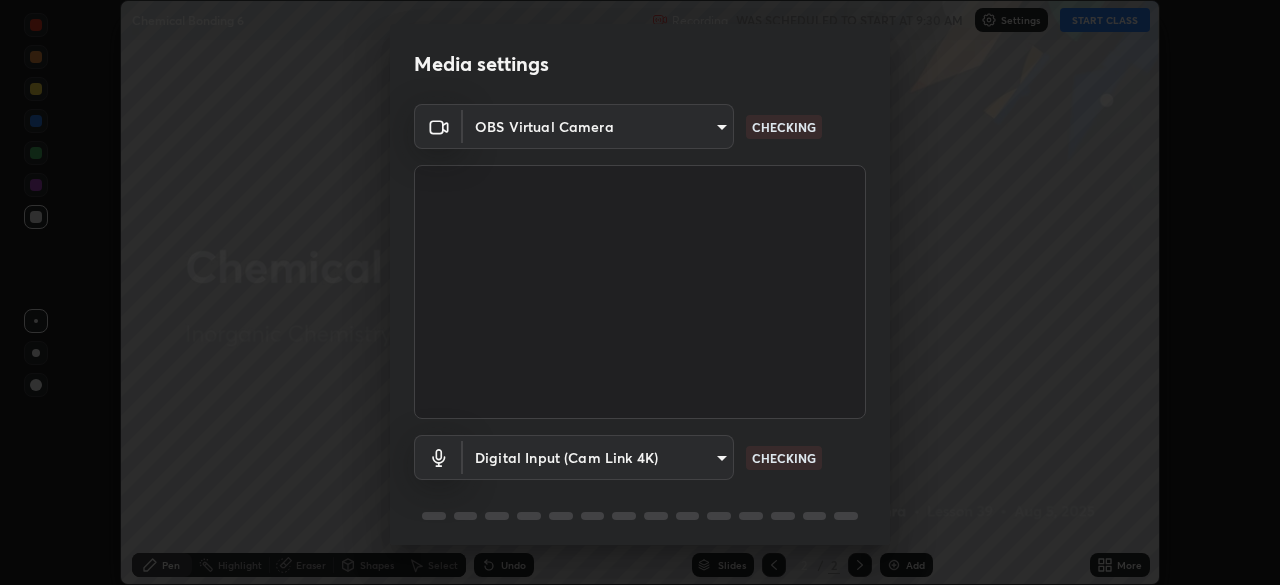 click on "Erase all Chemical Bonding 6 Recording WAS SCHEDULED TO START AT  9:30 AM Settings START CLASS Setting up your live class Chemical Bonding 6 • L39 of Inorganic Chemistry [FIRST] [LAST] Pen Highlight Eraser Shapes Select Undo Slides 2 / 2 Add More No doubts shared Encourage your learners to ask a doubt for better clarity Report an issue Reason for reporting Buffering Chat not working Audio - Video sync issue Educator video quality low ​ Attach an image Report Media settings OBS Virtual Camera [HASH] CHECKING Digital Input (Cam Link 4K) [HASH] CHECKING 1 / 5 Next Default - Microphone (Realtek High Definition Audio) Communications - Capture Input terminal (6- Digital Array MIC) Capture Input terminal (6- Digital Array MIC) Digital Input (Cam Link 4K) Microphone (Realtek High Definition Audio)" at bounding box center [640, 292] 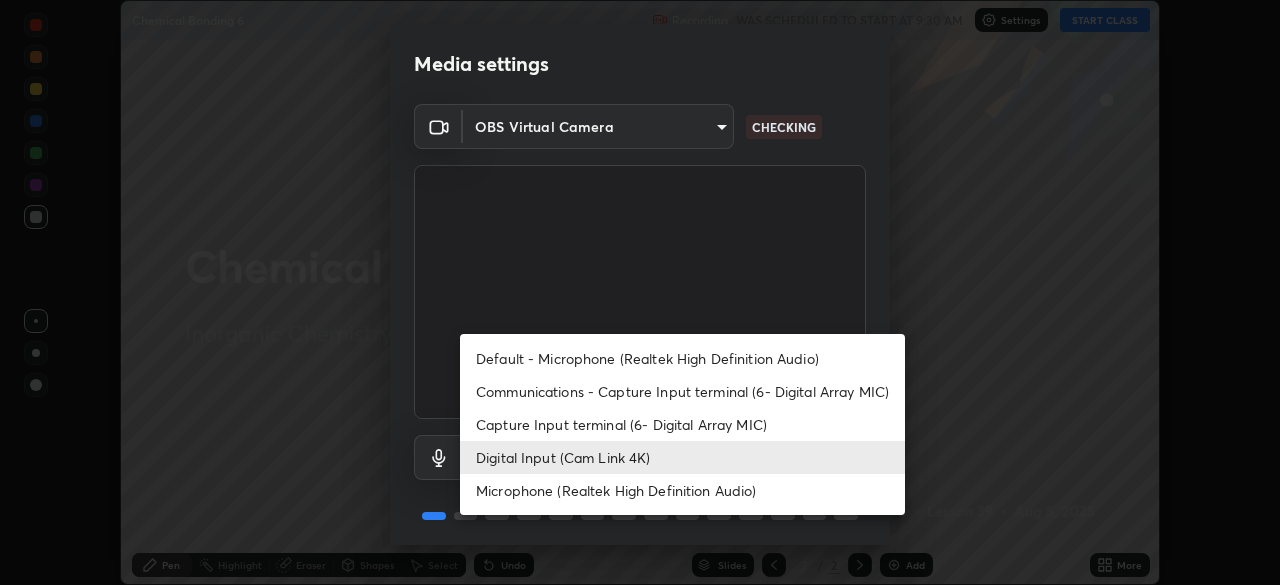 click on "Microphone (Realtek High Definition Audio)" at bounding box center [682, 490] 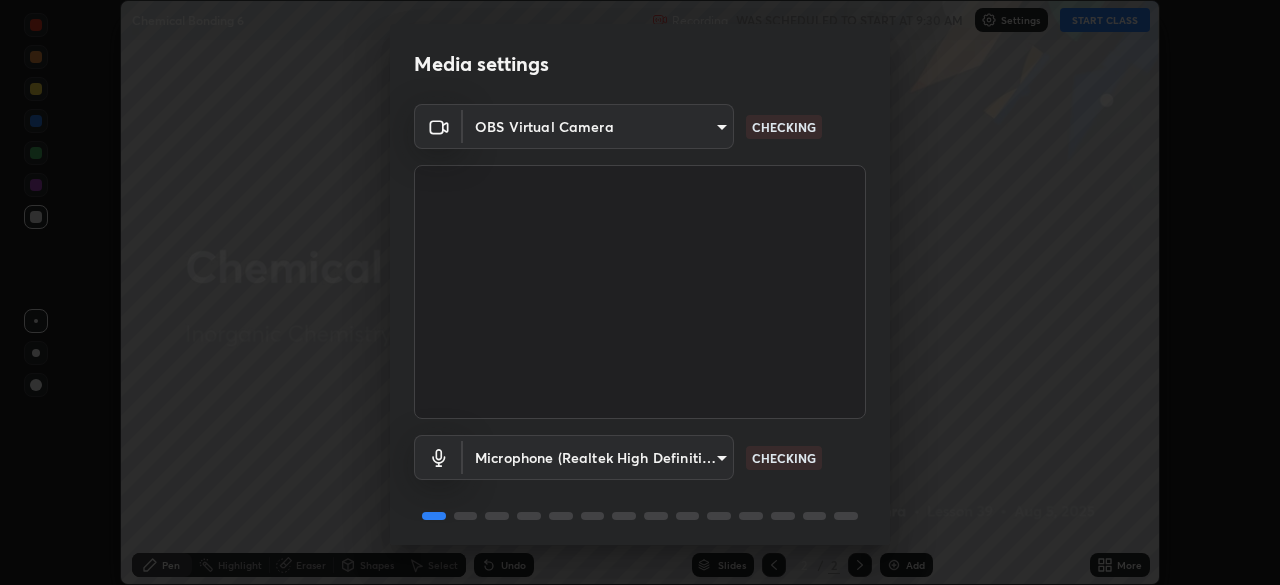 type on "[HASH]" 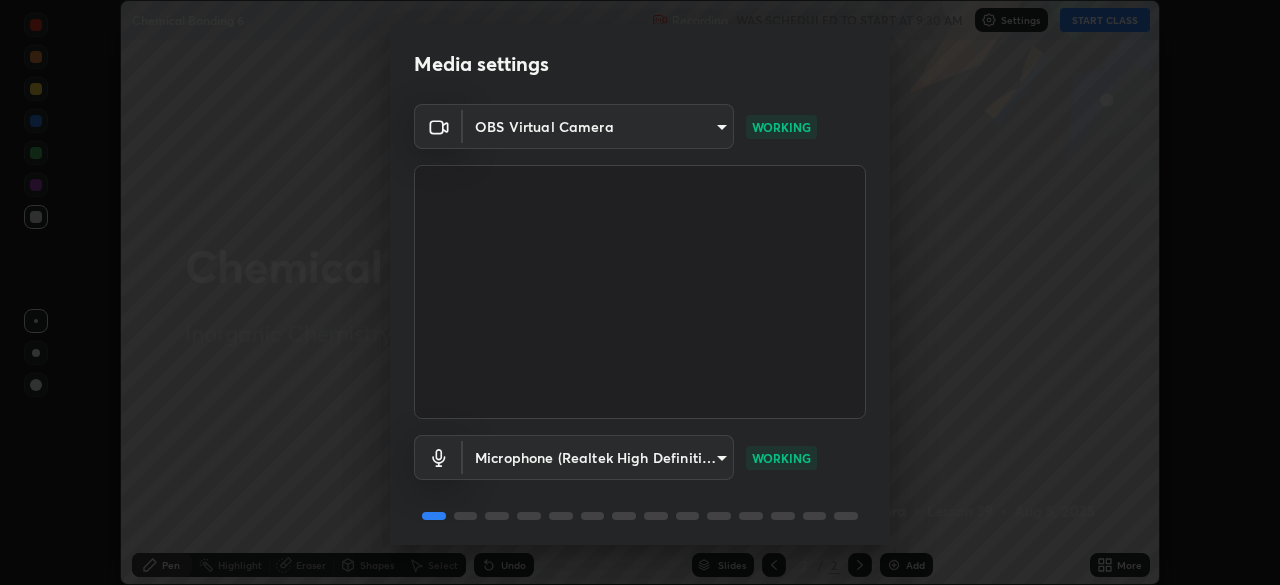 scroll, scrollTop: 71, scrollLeft: 0, axis: vertical 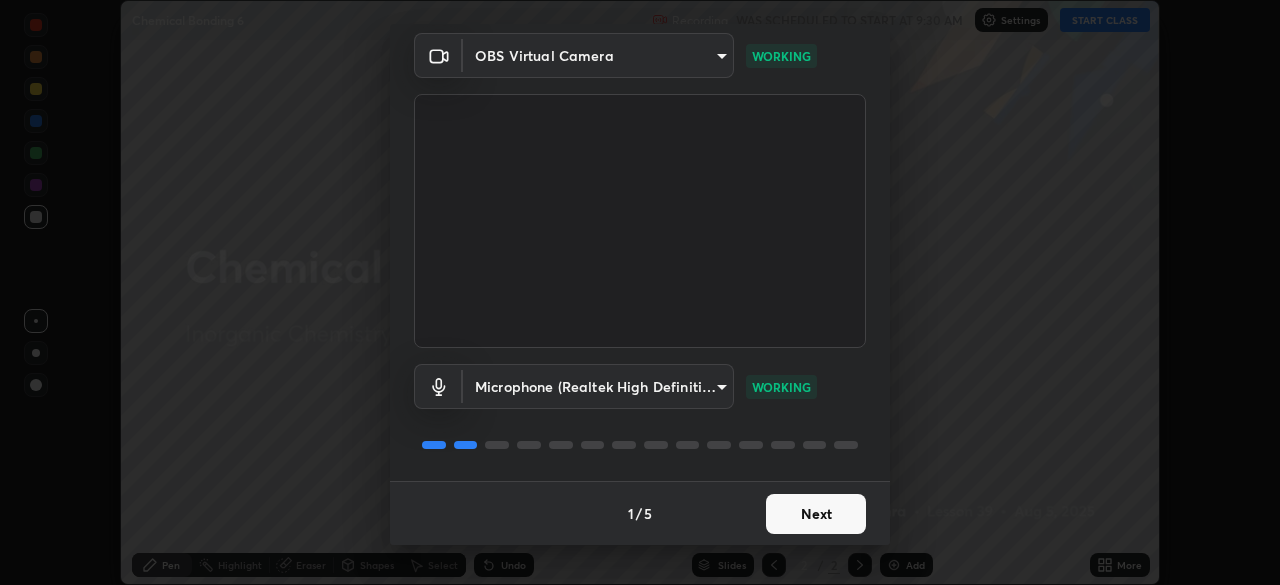 click on "Next" at bounding box center [816, 514] 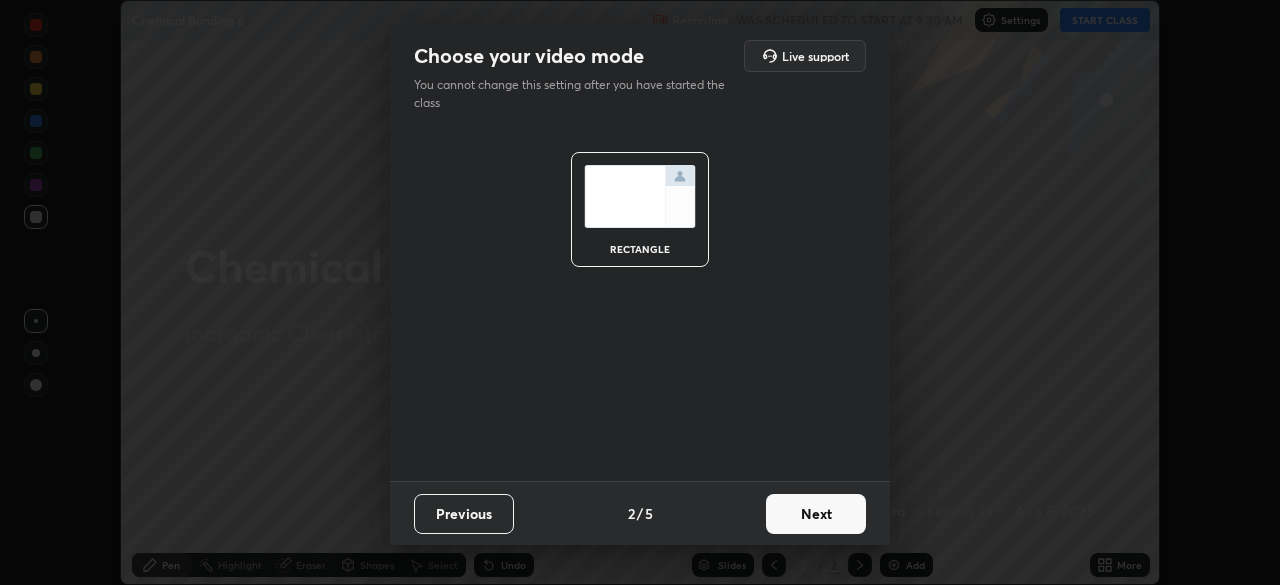 scroll, scrollTop: 0, scrollLeft: 0, axis: both 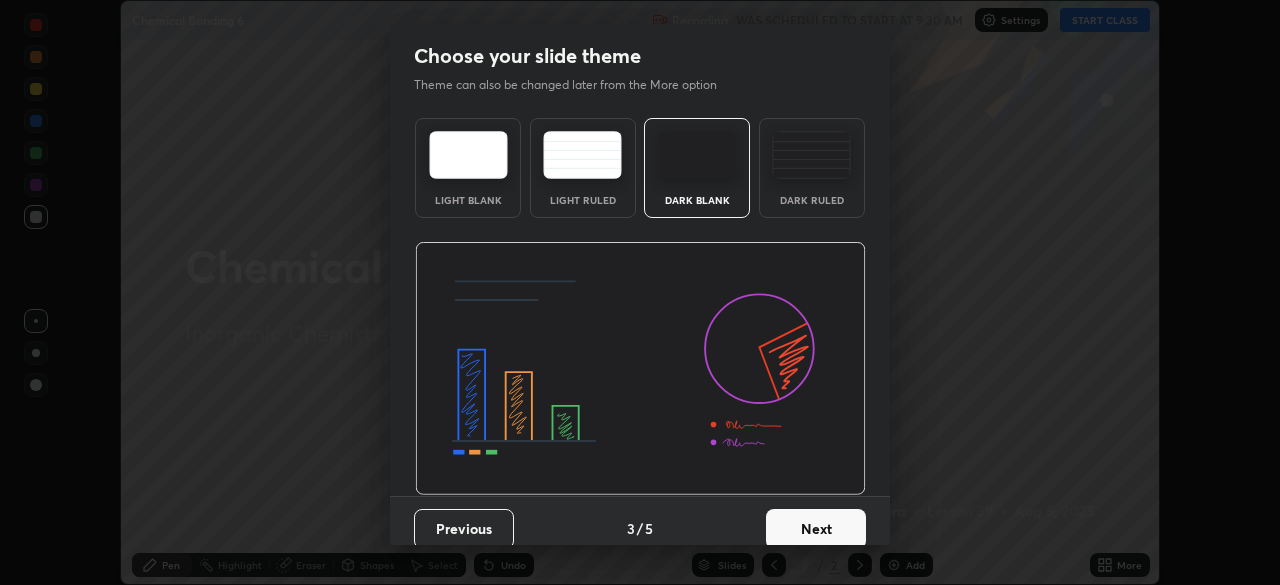 click on "Next" at bounding box center (816, 529) 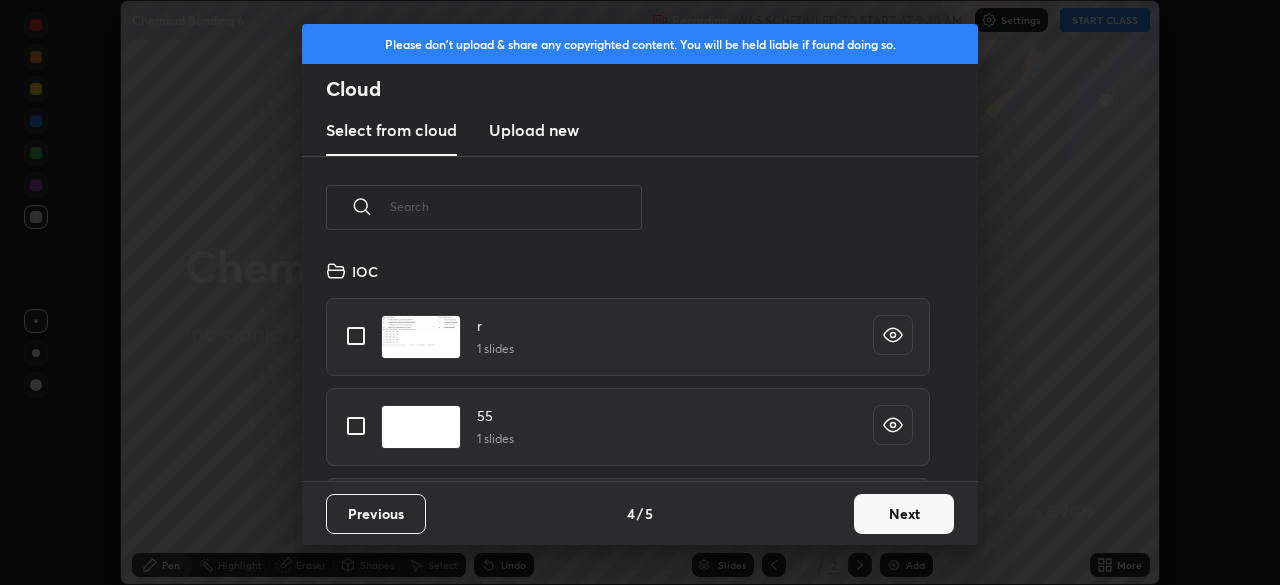 click on "Next" at bounding box center (904, 514) 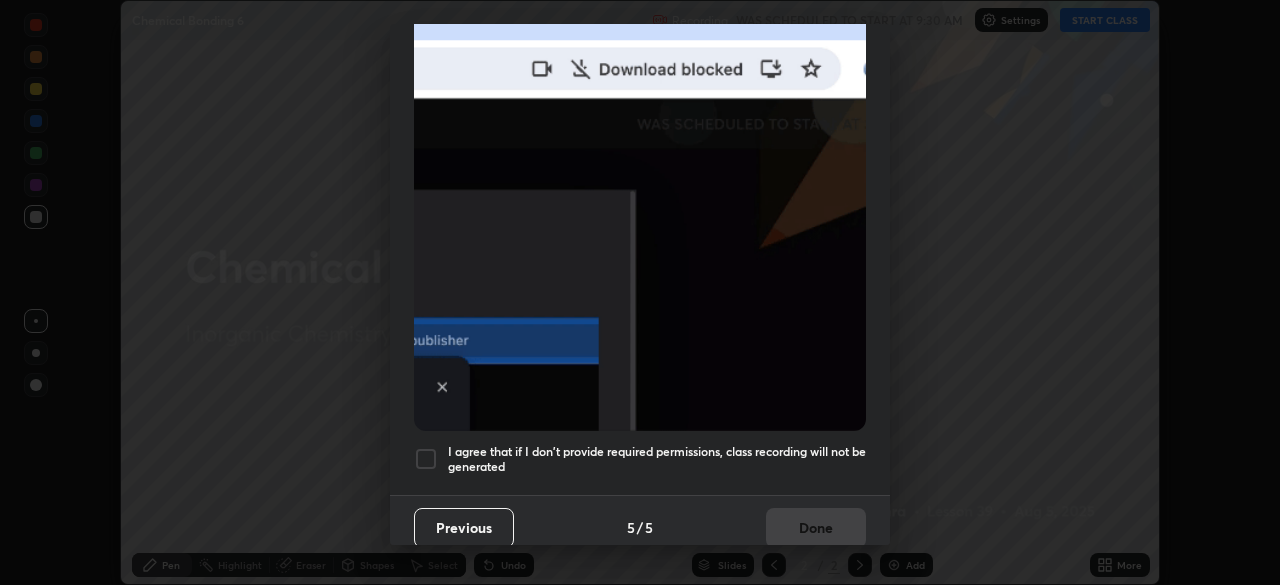 scroll, scrollTop: 479, scrollLeft: 0, axis: vertical 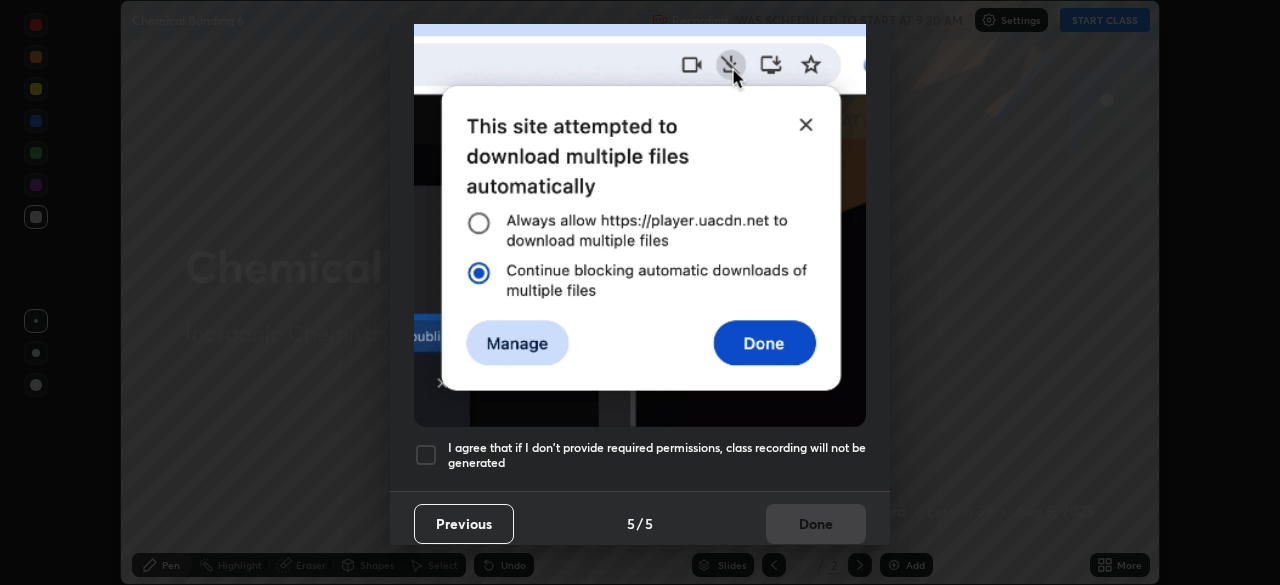 click on "I agree that if I don't provide required permissions, class recording will not be generated" at bounding box center (657, 455) 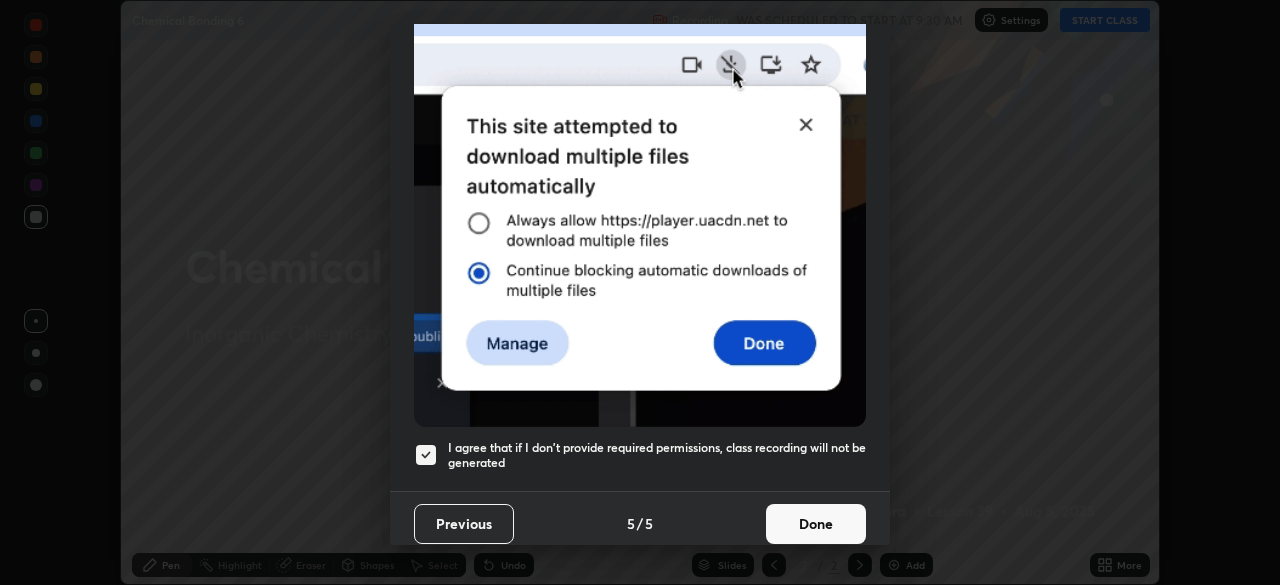 click on "Done" at bounding box center (816, 524) 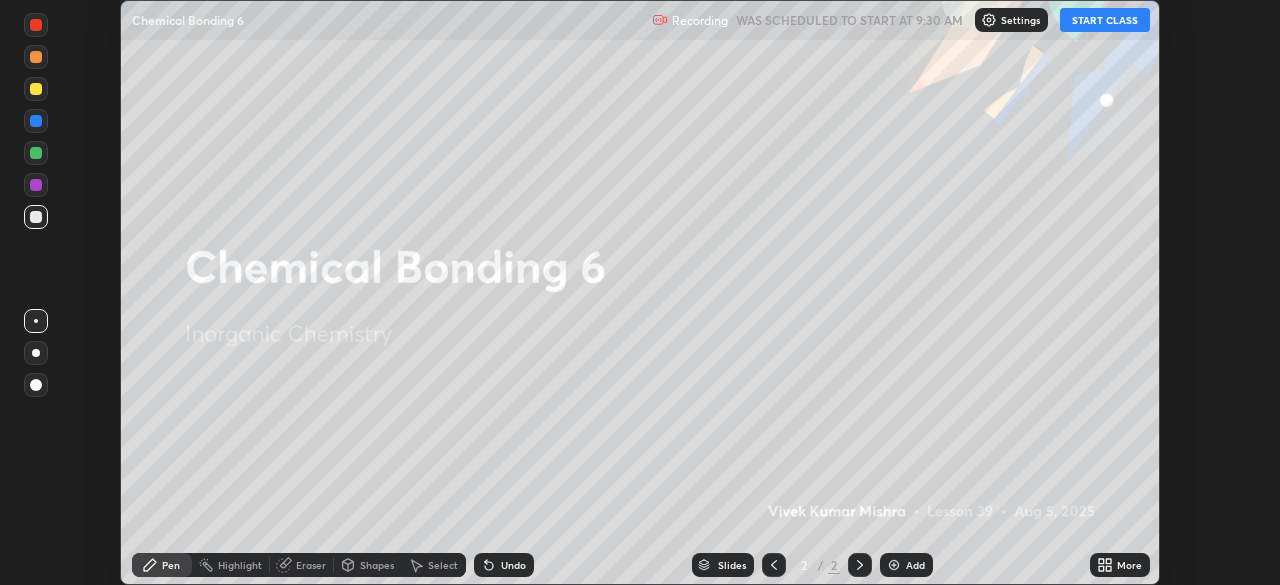 click on "START CLASS" at bounding box center [1105, 20] 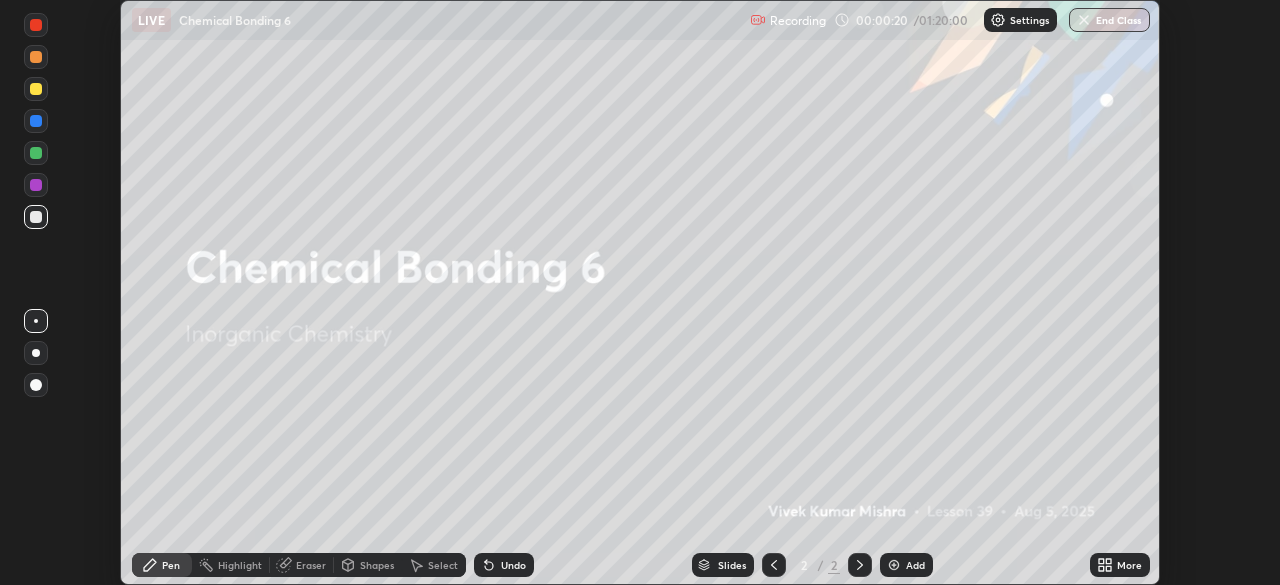 click on "Settings" at bounding box center [1029, 20] 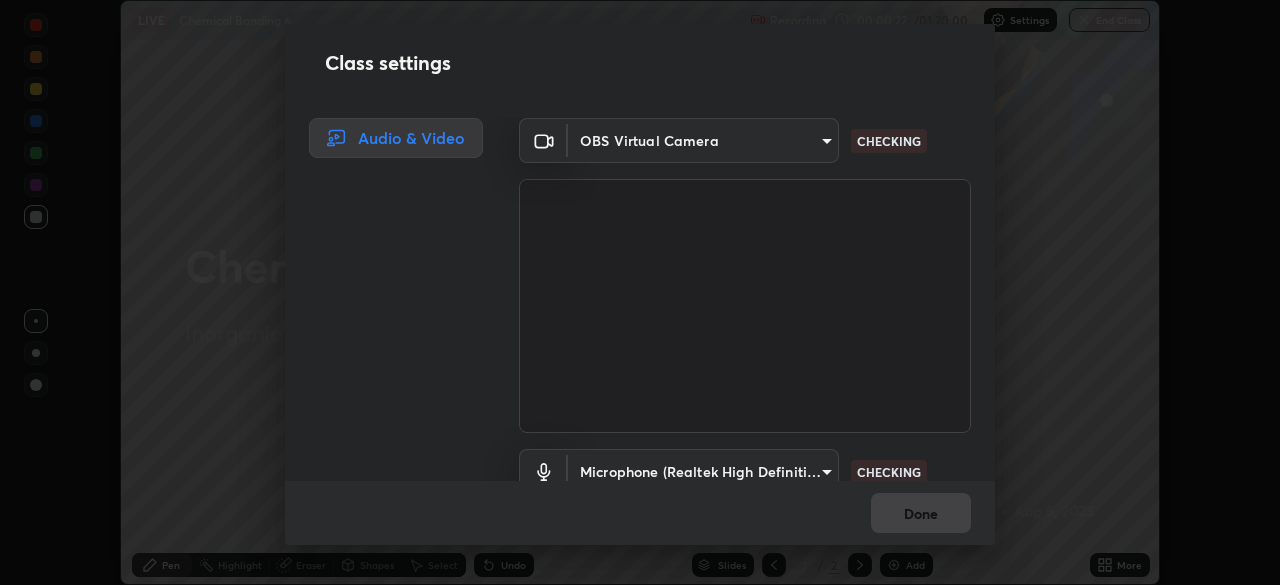 click on "Done" at bounding box center [640, 513] 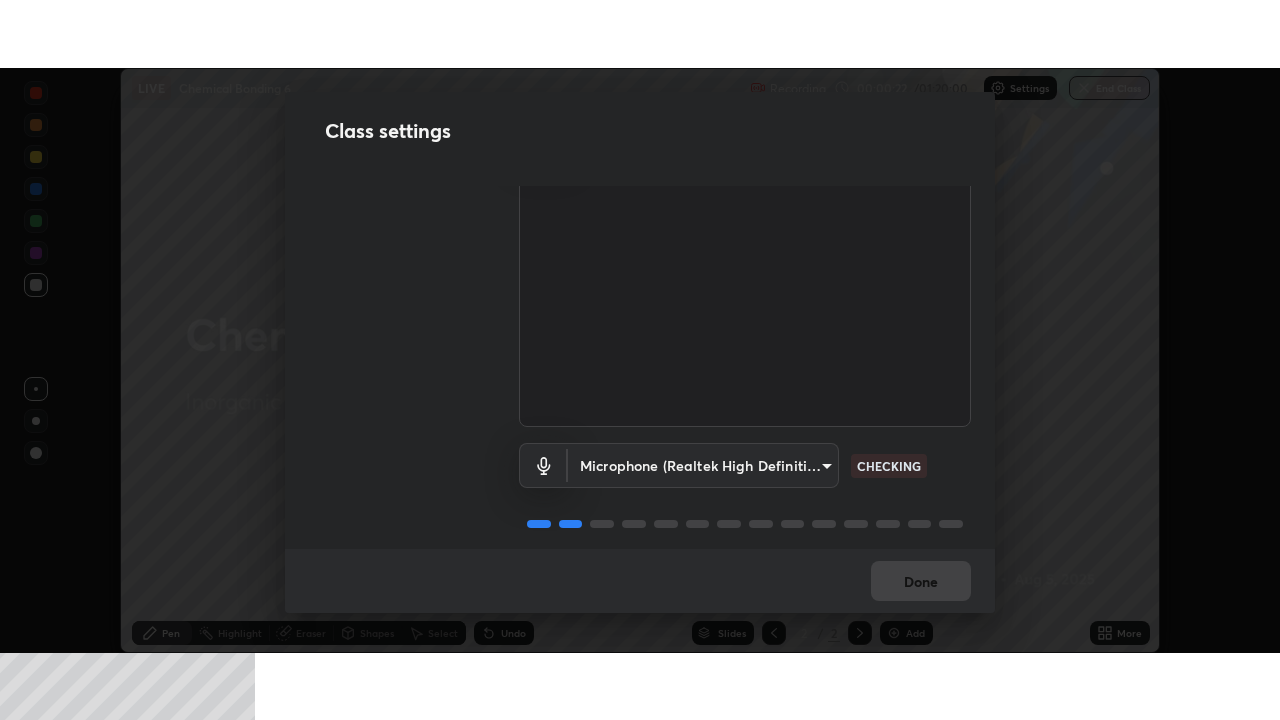 scroll, scrollTop: 91, scrollLeft: 0, axis: vertical 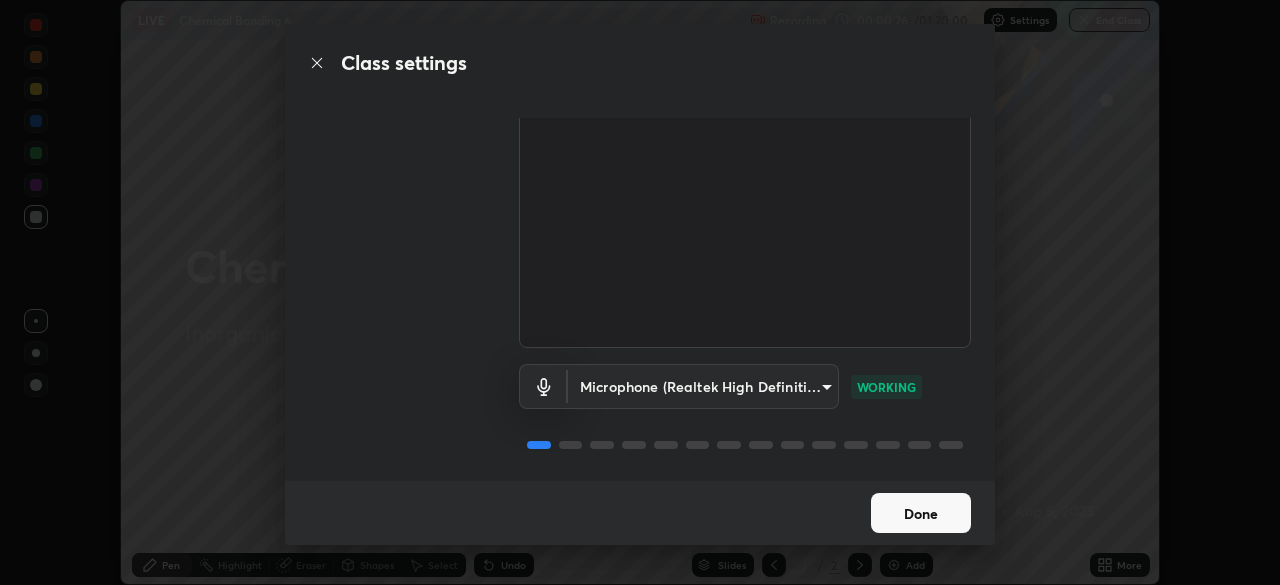 click on "Done" at bounding box center (921, 513) 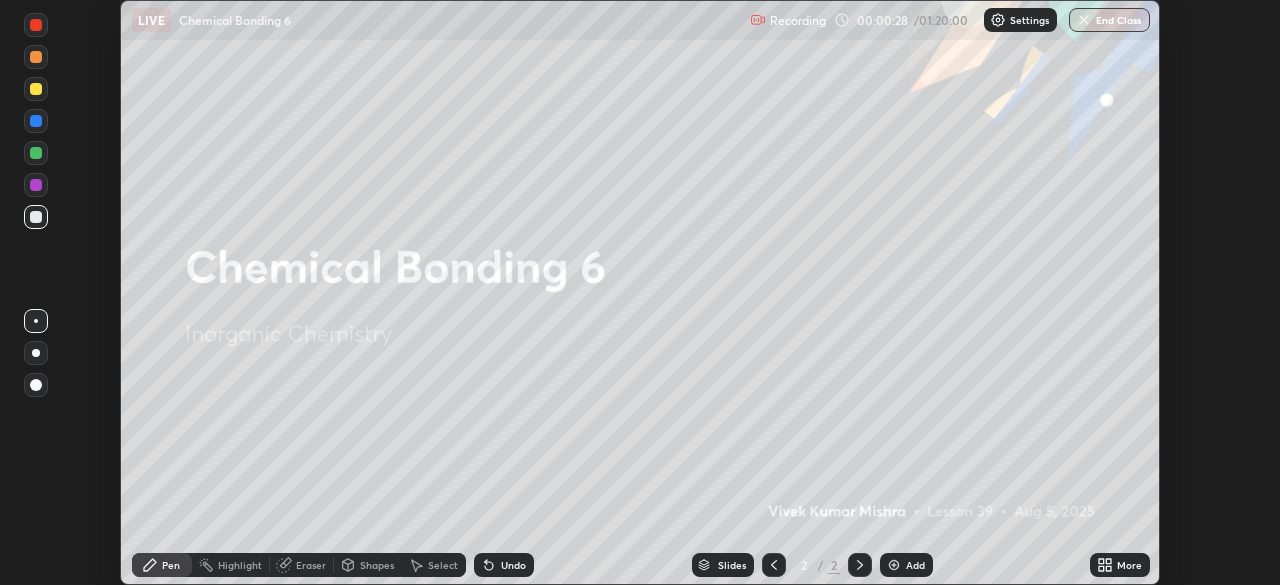 click 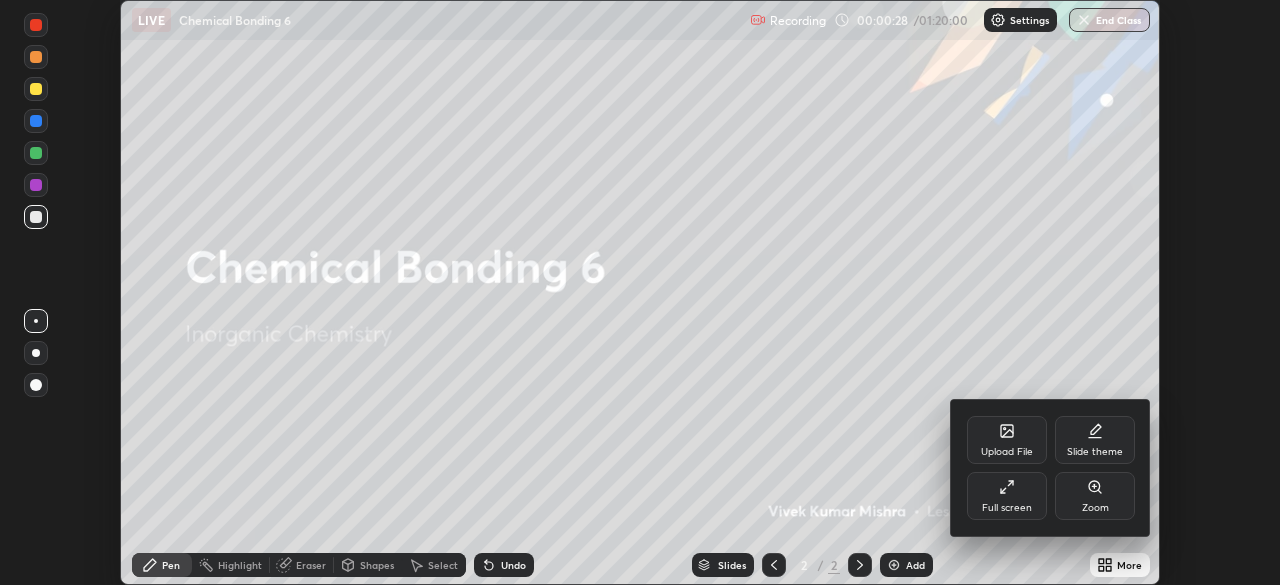 click on "Full screen" at bounding box center (1007, 496) 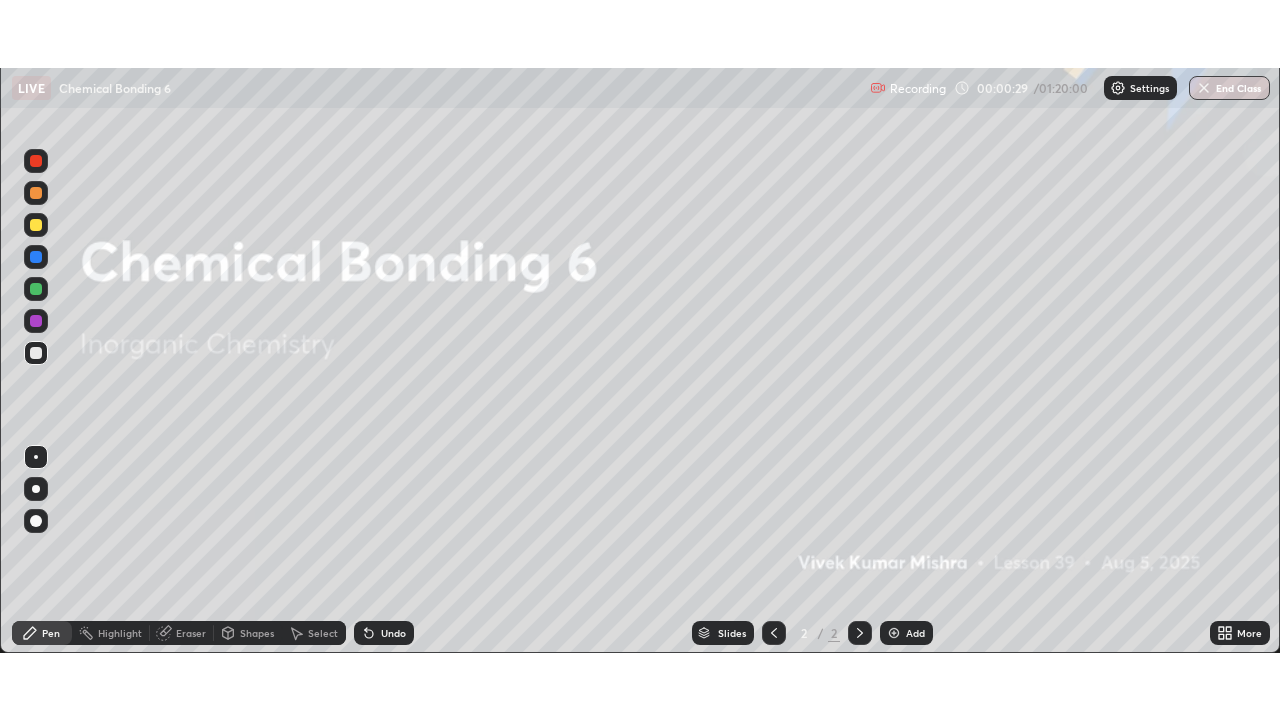 scroll, scrollTop: 99280, scrollLeft: 98720, axis: both 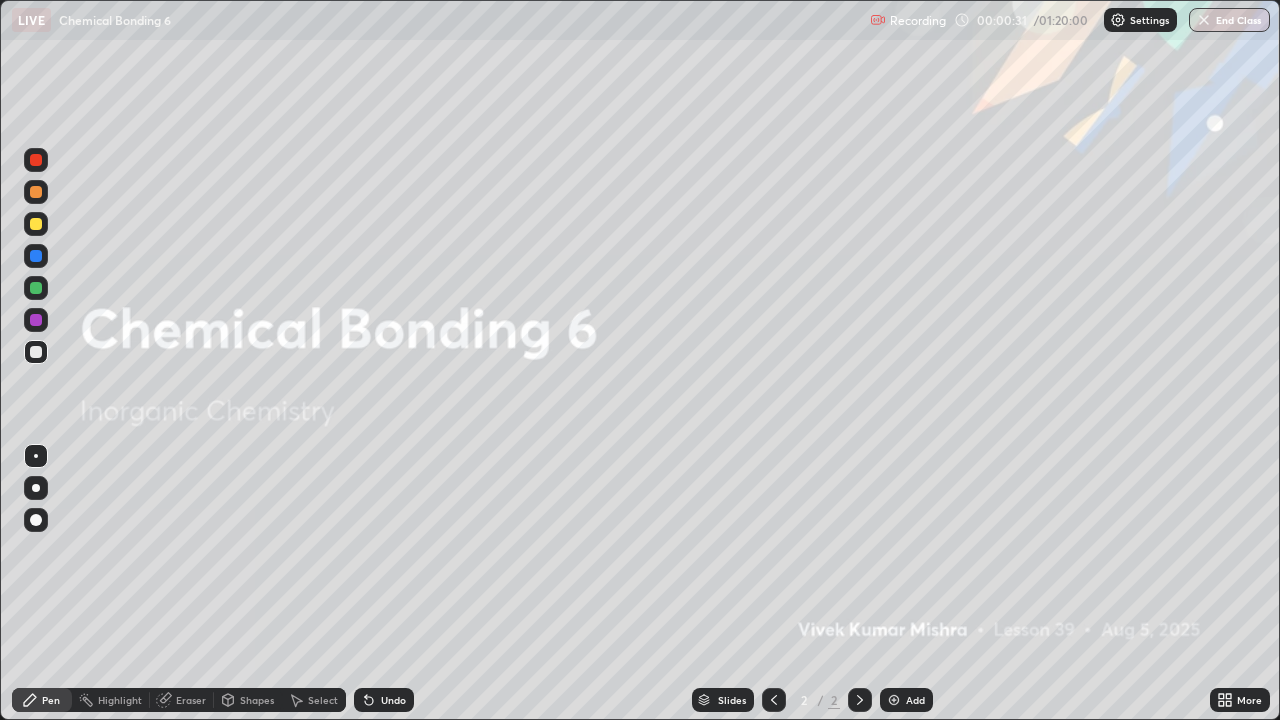 click 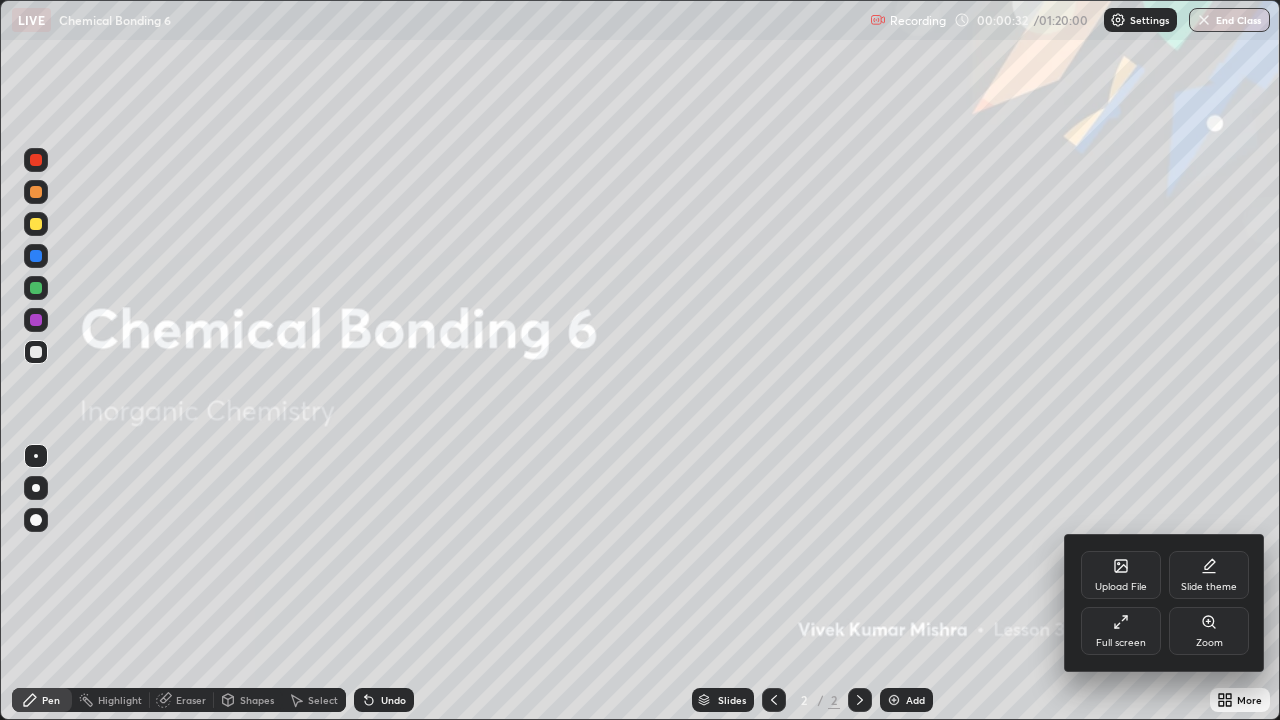 click on "Slide theme" at bounding box center (1209, 575) 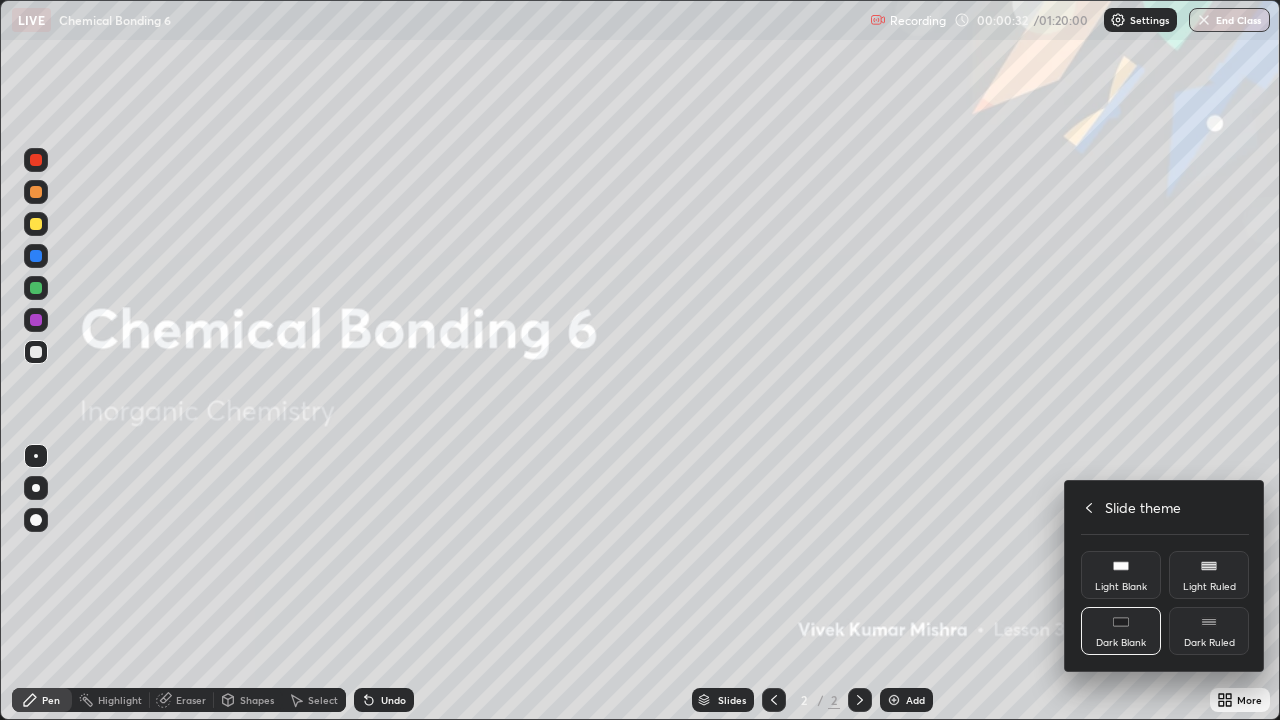 click on "Dark Ruled" at bounding box center [1209, 631] 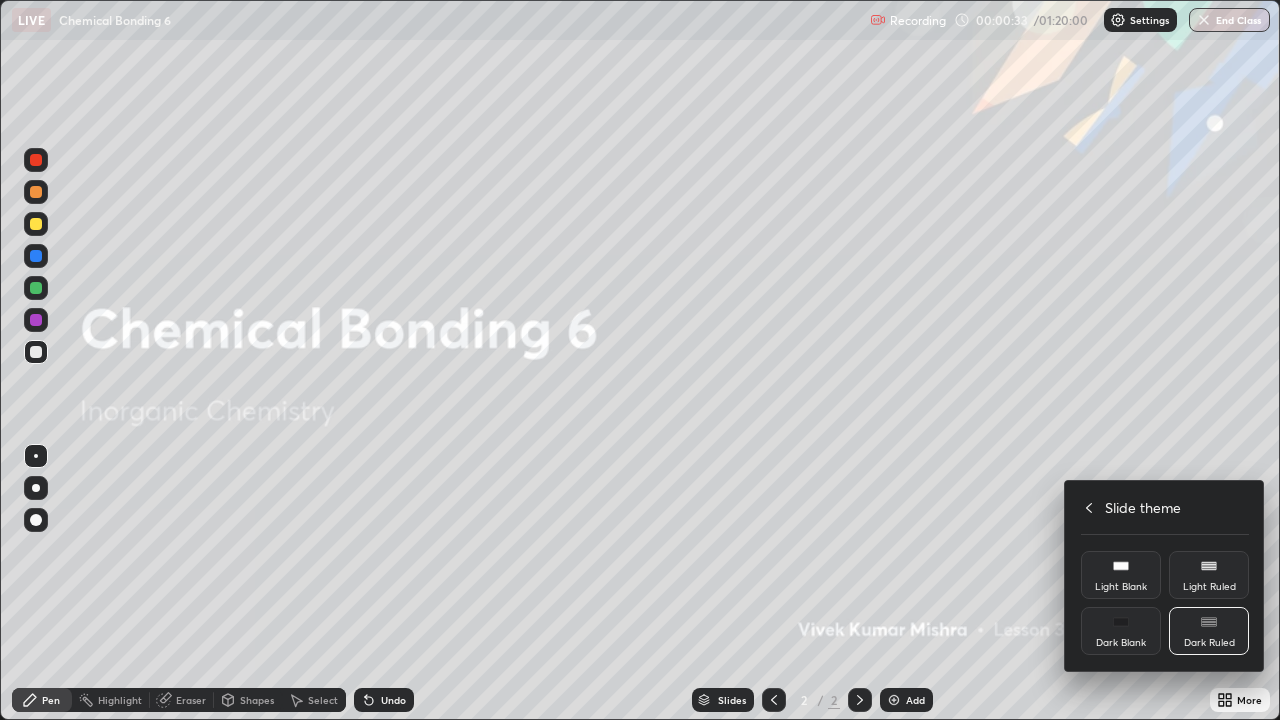 click 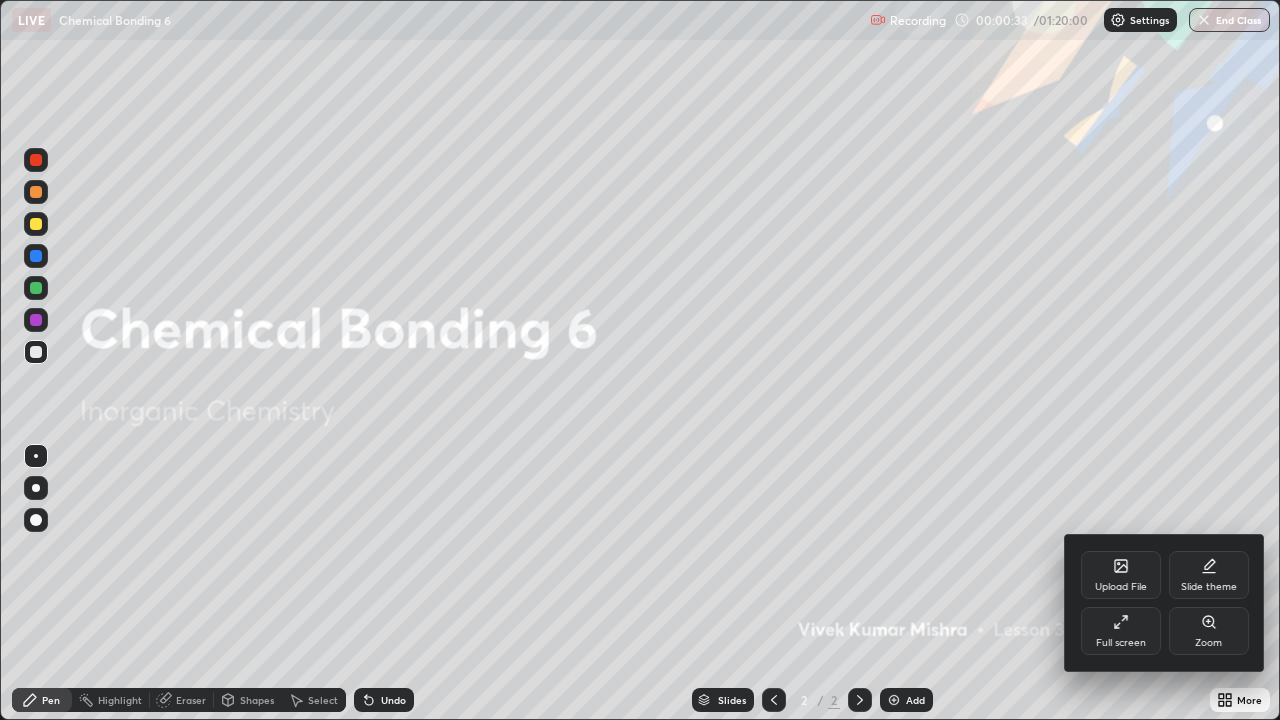 click at bounding box center [640, 360] 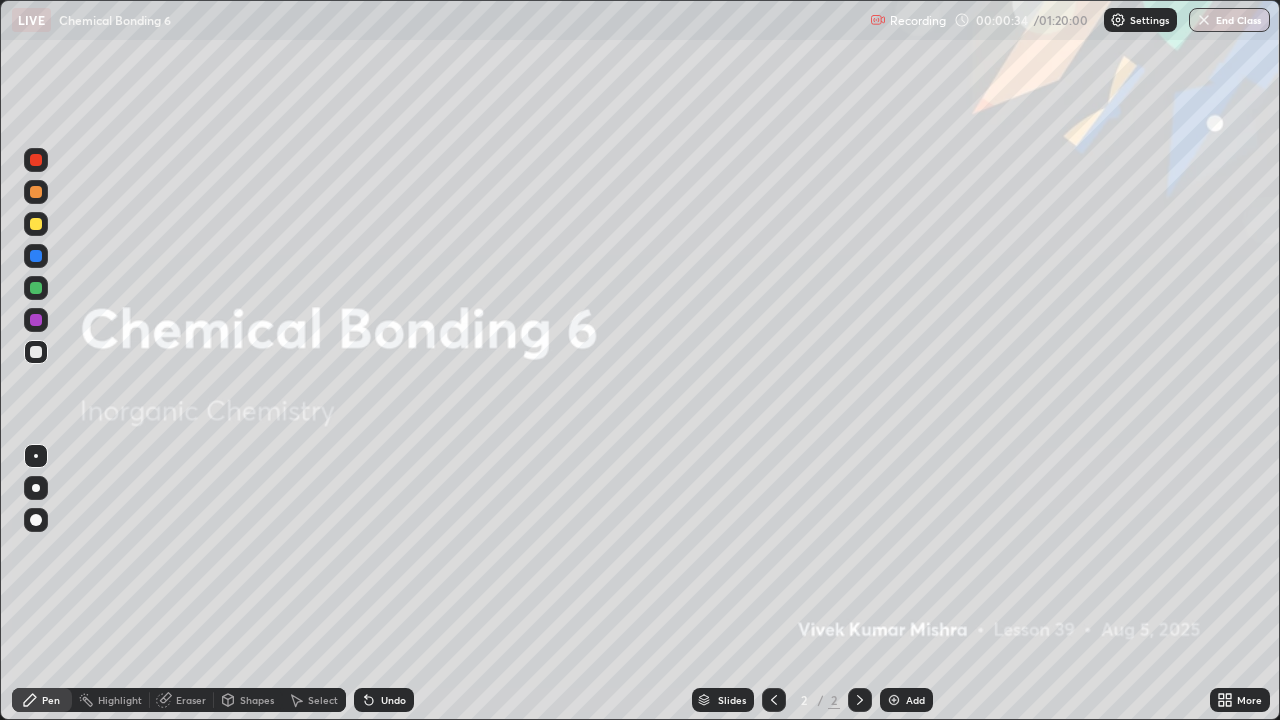 click at bounding box center [894, 700] 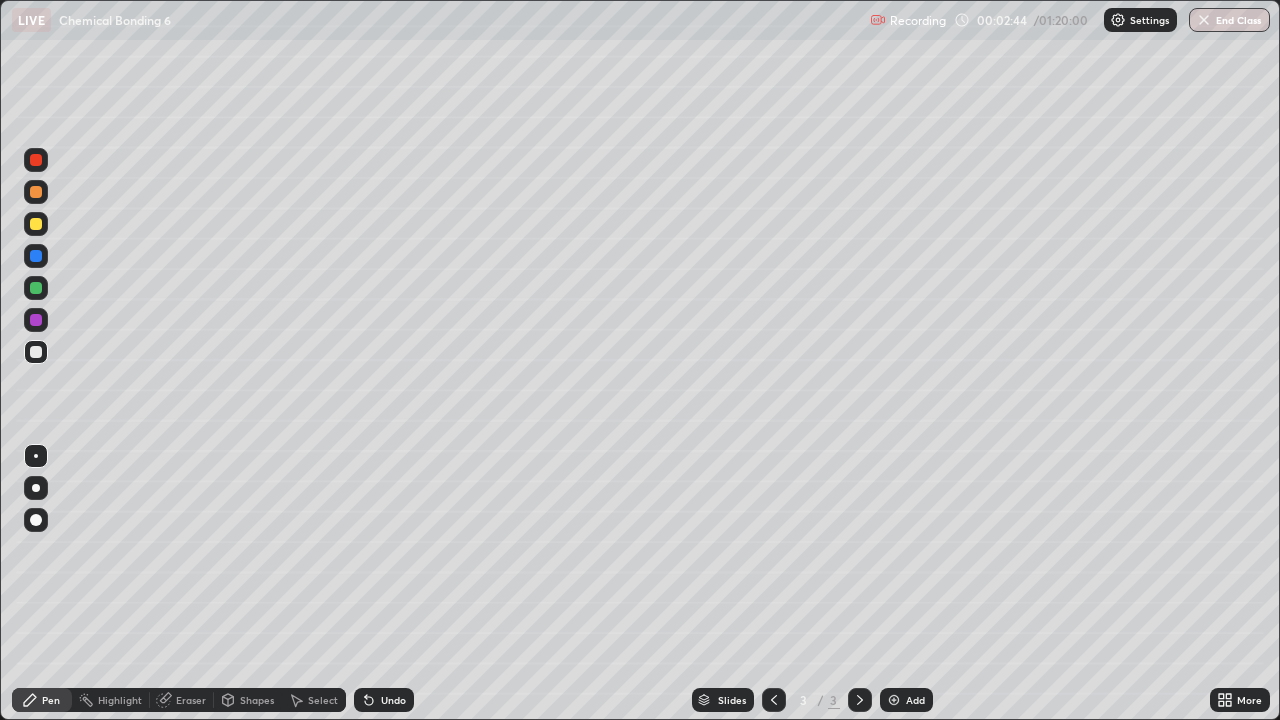 click at bounding box center [36, 160] 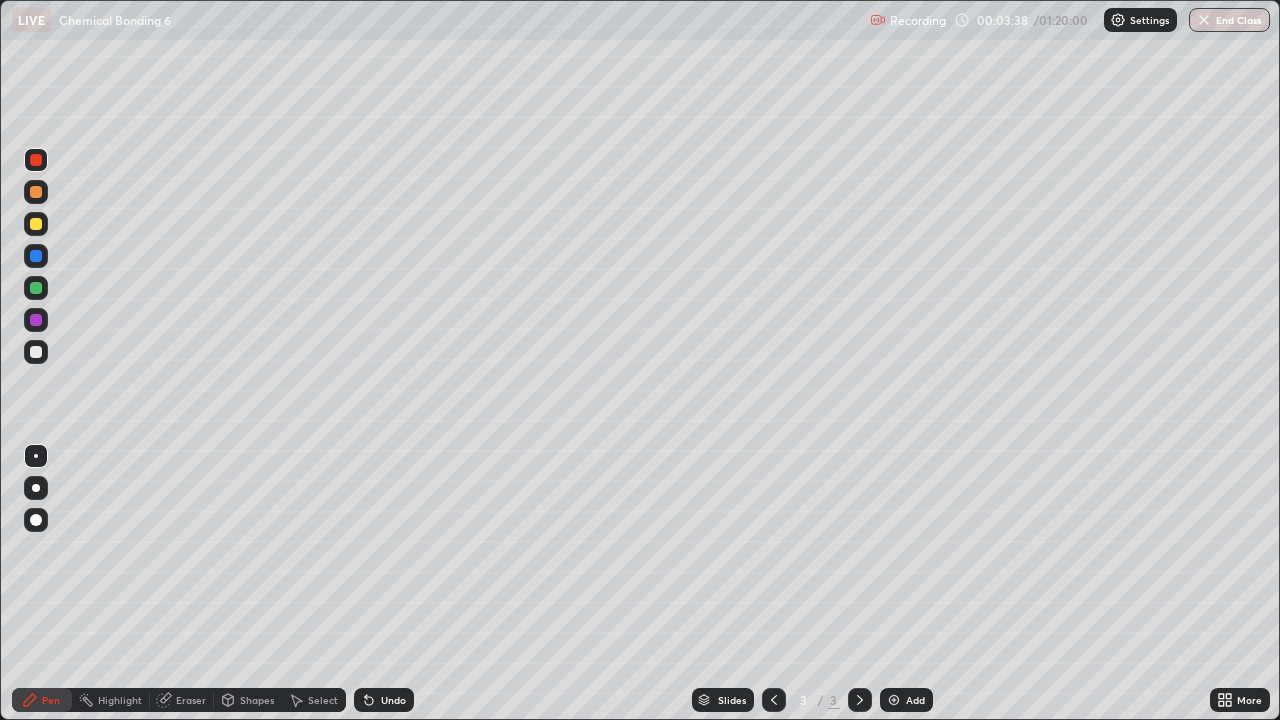 click at bounding box center (36, 224) 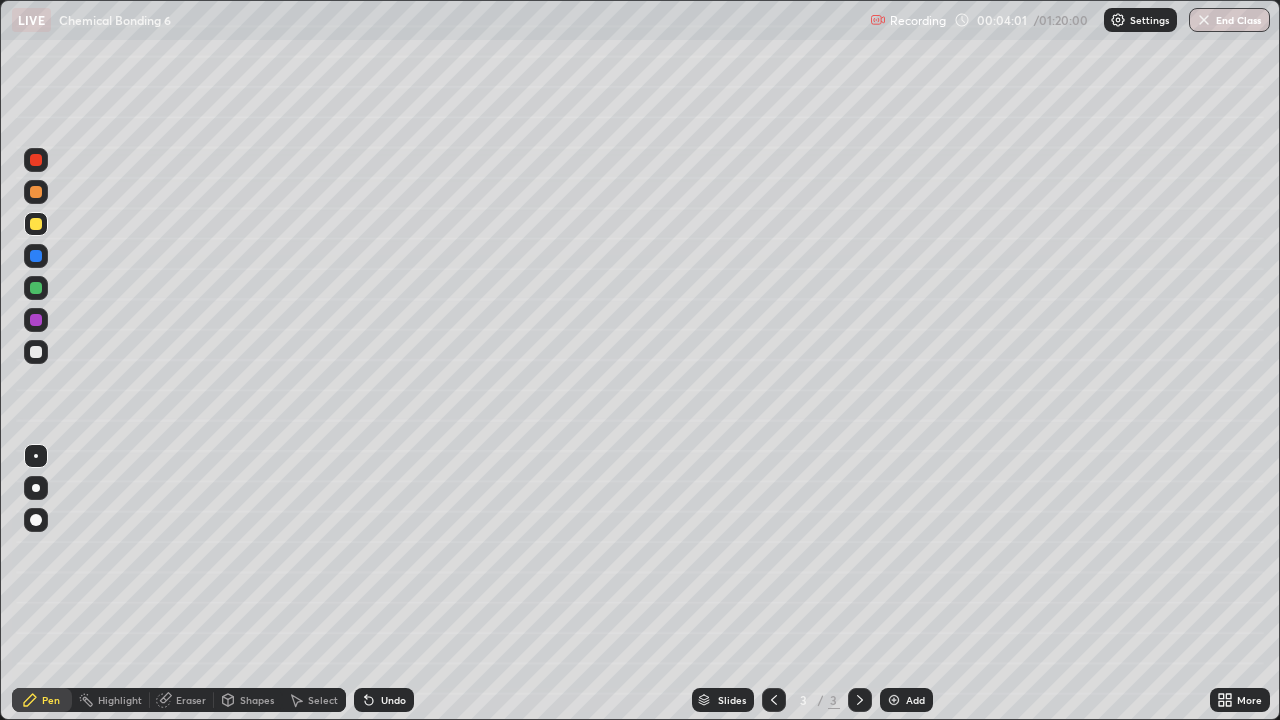 click at bounding box center [36, 288] 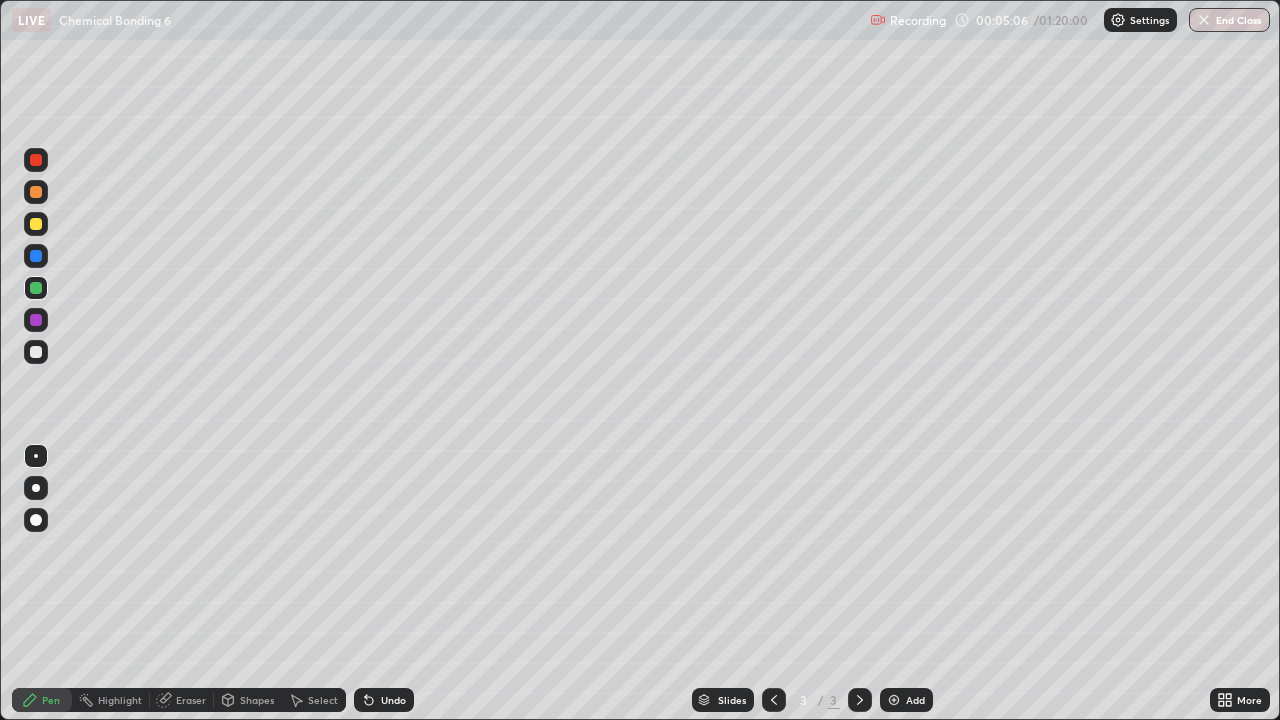 click at bounding box center (36, 320) 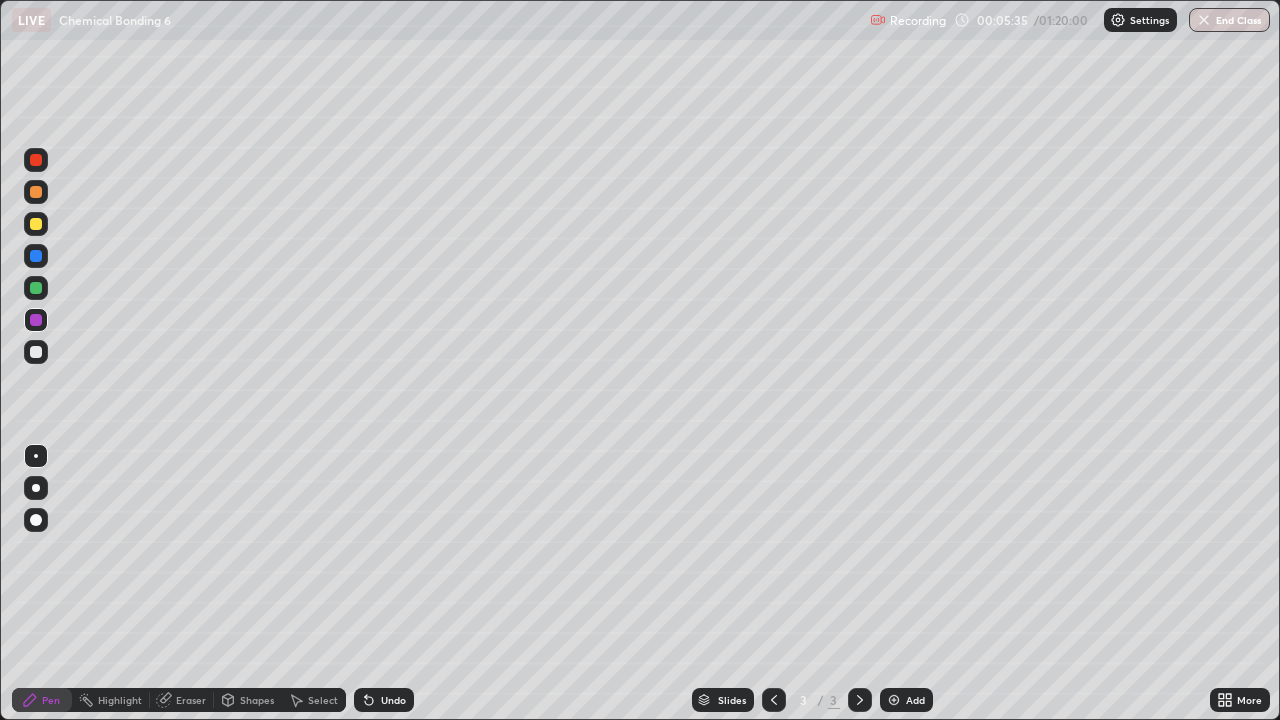 click at bounding box center [36, 352] 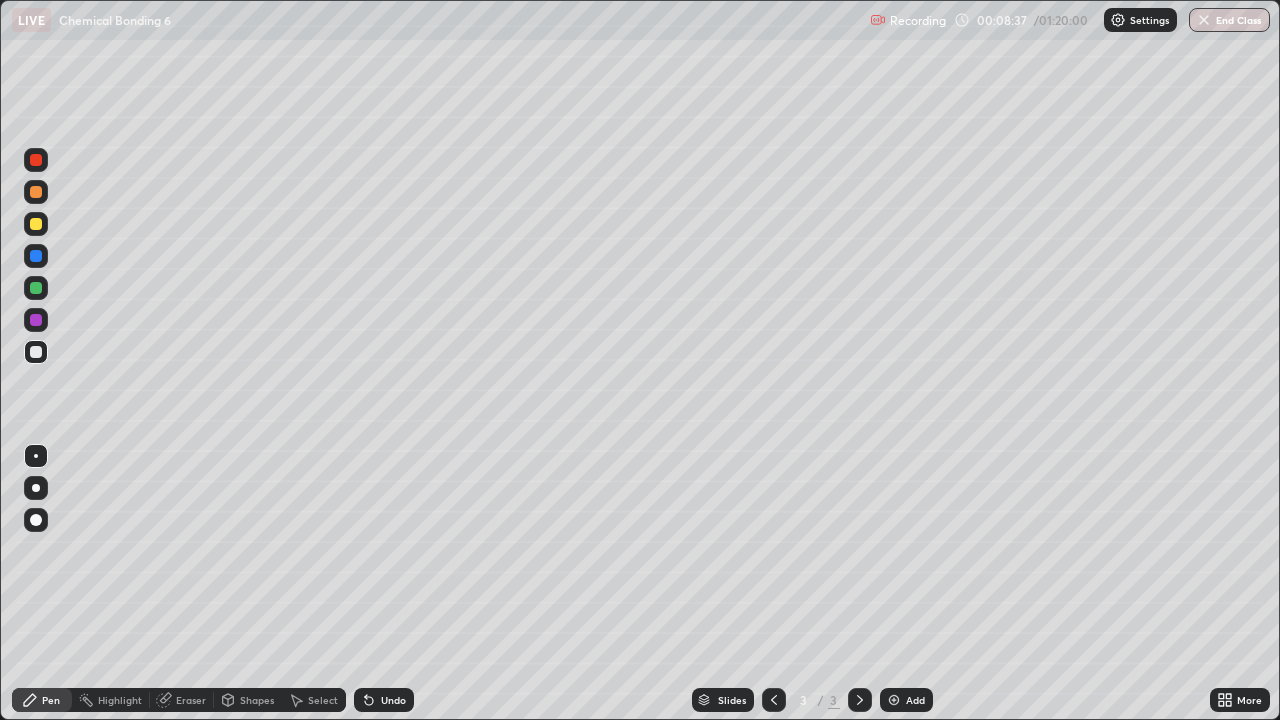click on "Undo" at bounding box center [393, 700] 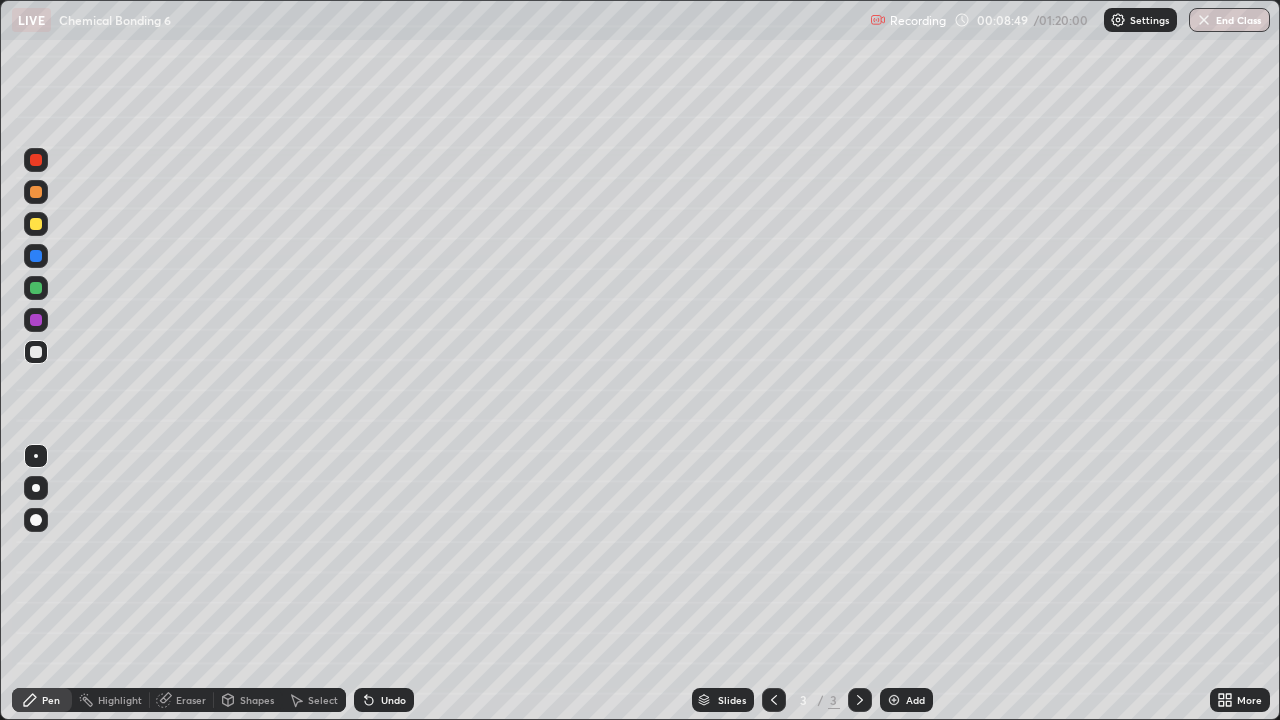 click at bounding box center (36, 320) 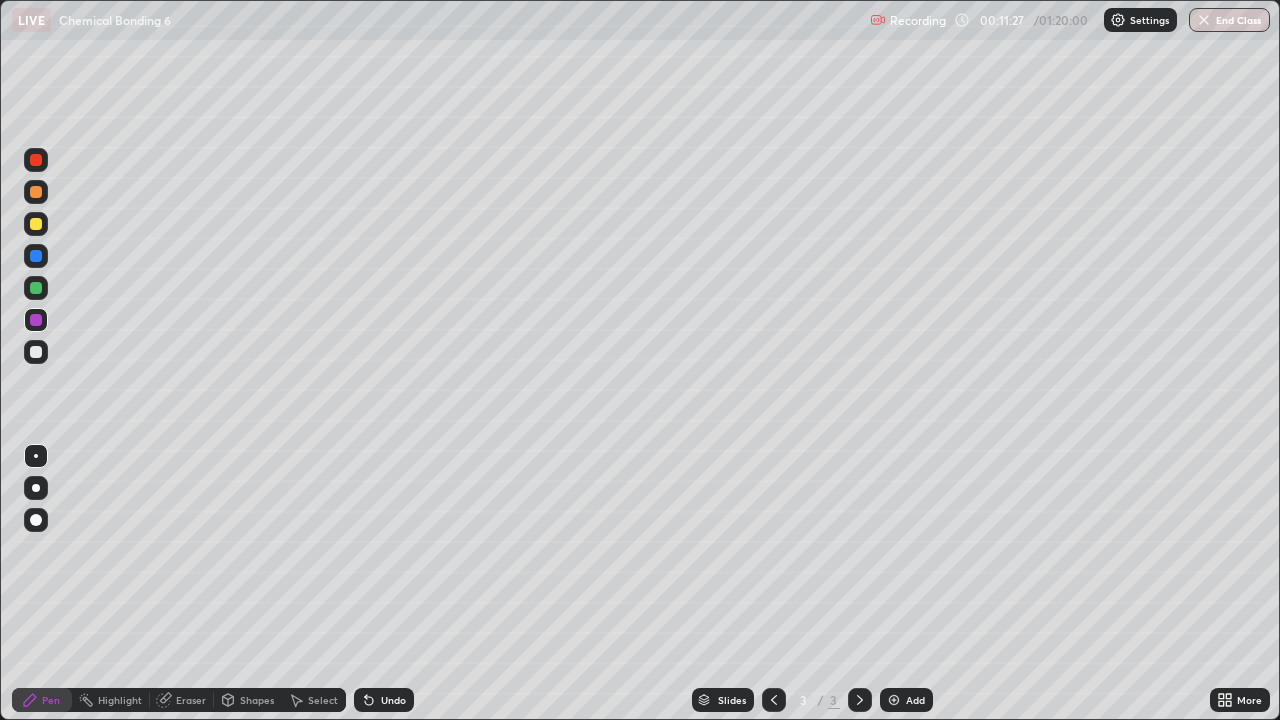 click on "Add" at bounding box center (915, 700) 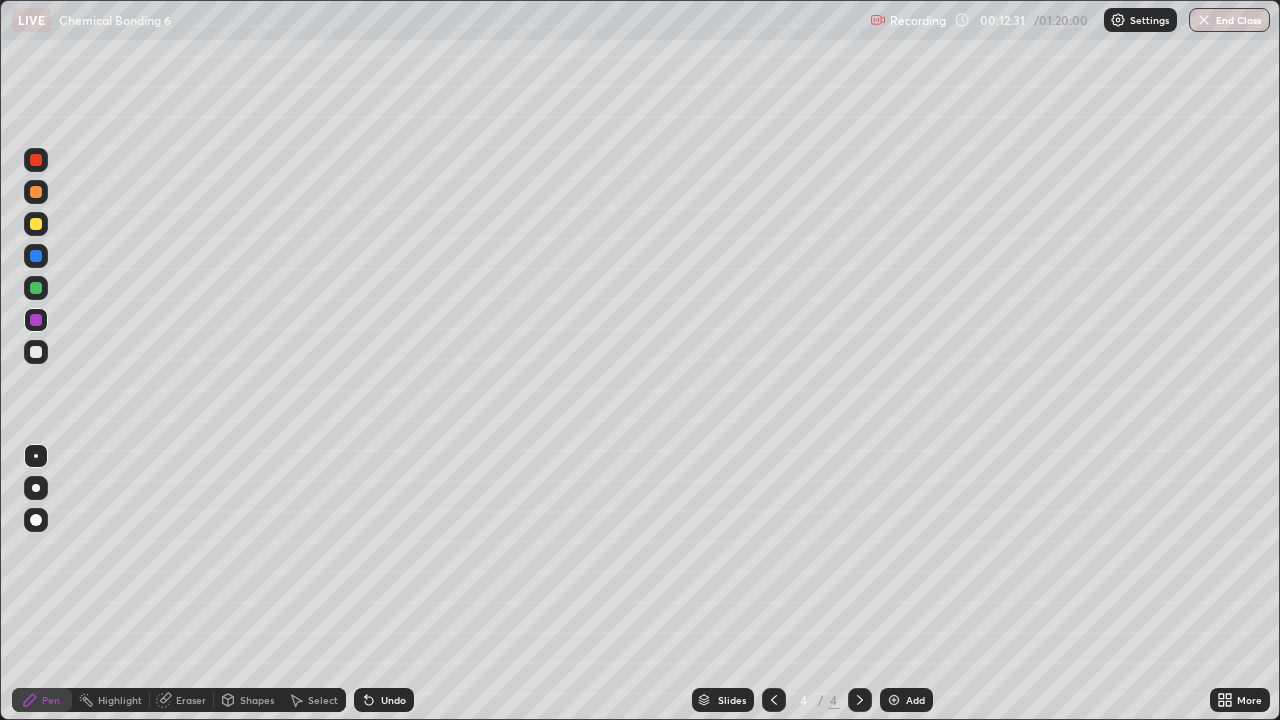 click at bounding box center [36, 288] 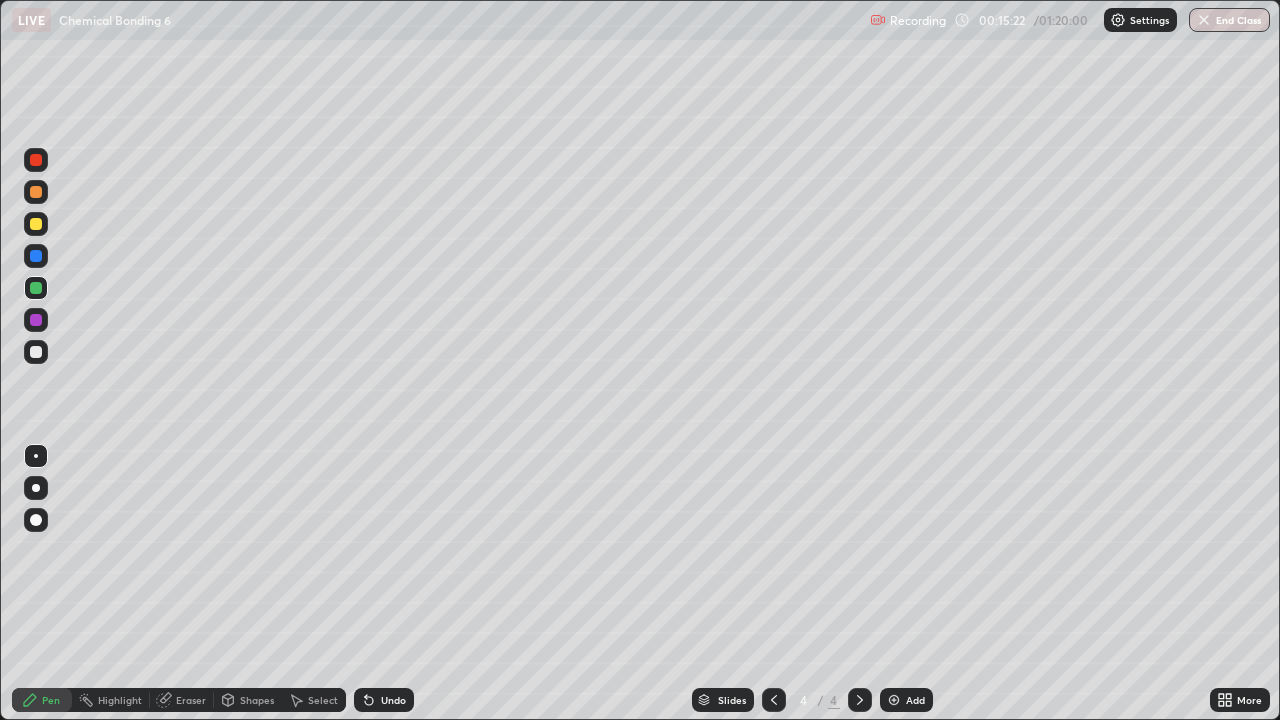 click on "Select" at bounding box center (323, 700) 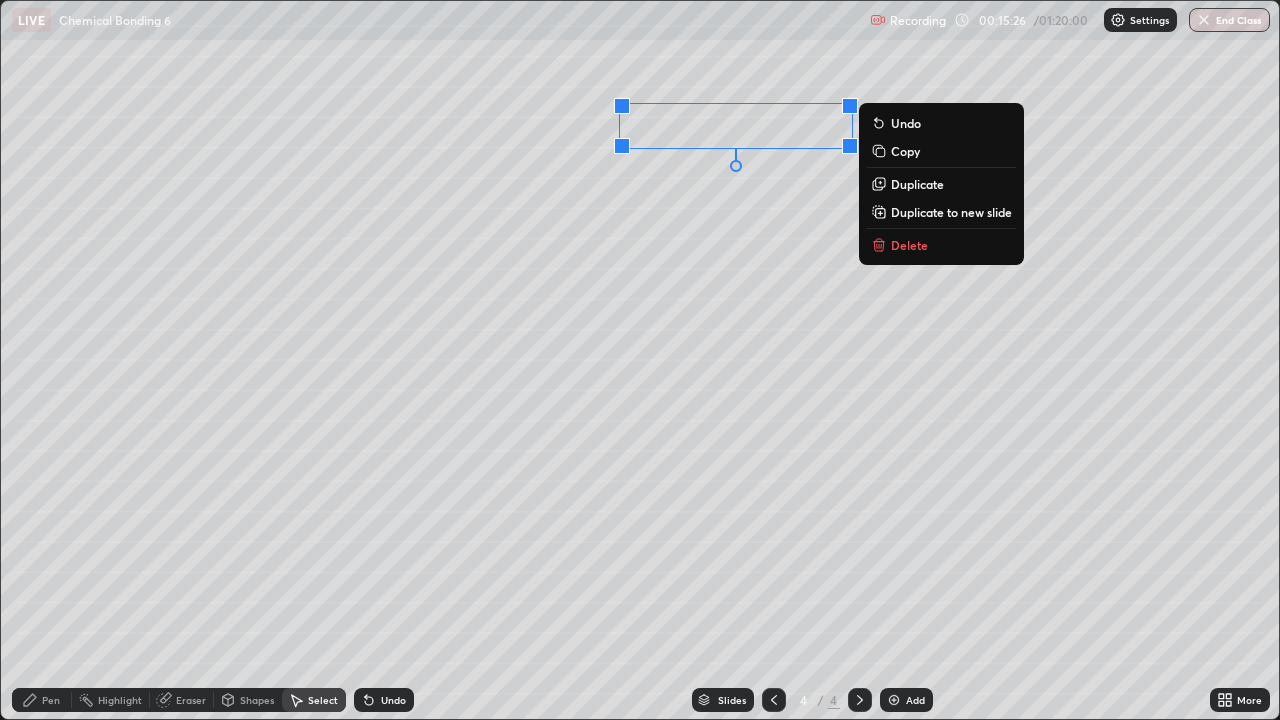 click on "Duplicate" at bounding box center (917, 184) 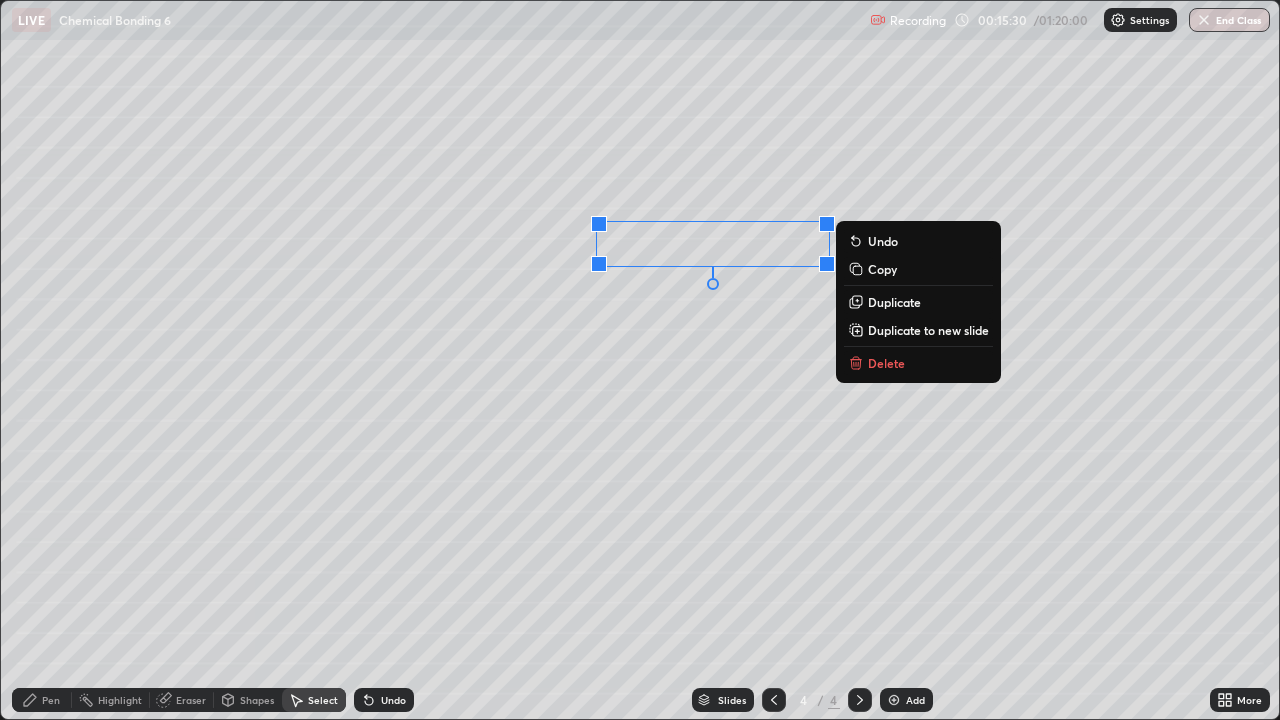 click on "Pen" at bounding box center [42, 700] 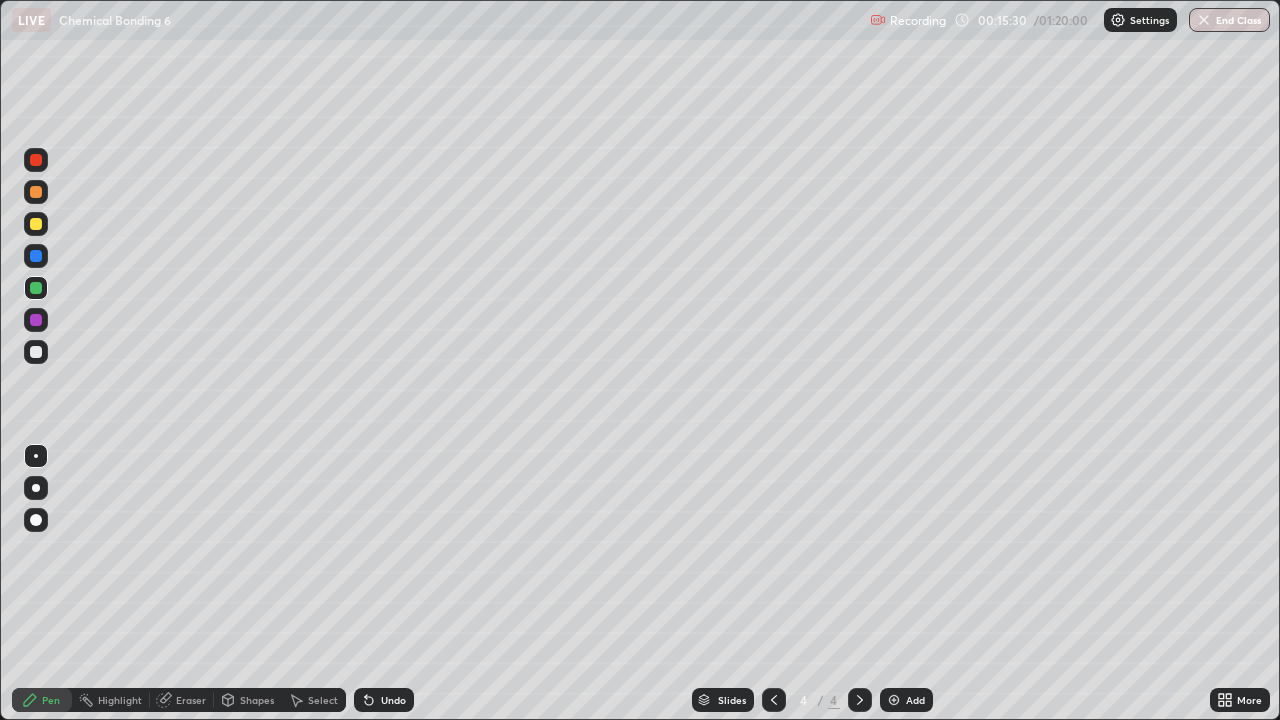 click at bounding box center [36, 352] 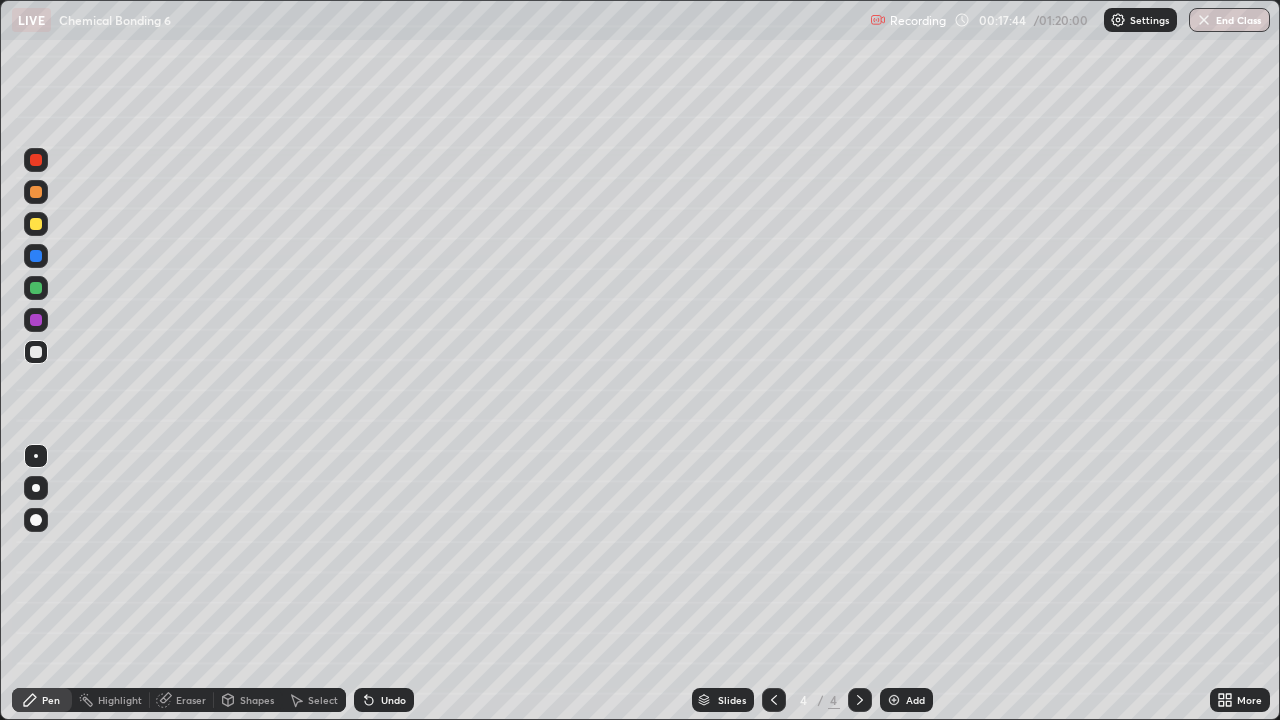 click at bounding box center (36, 352) 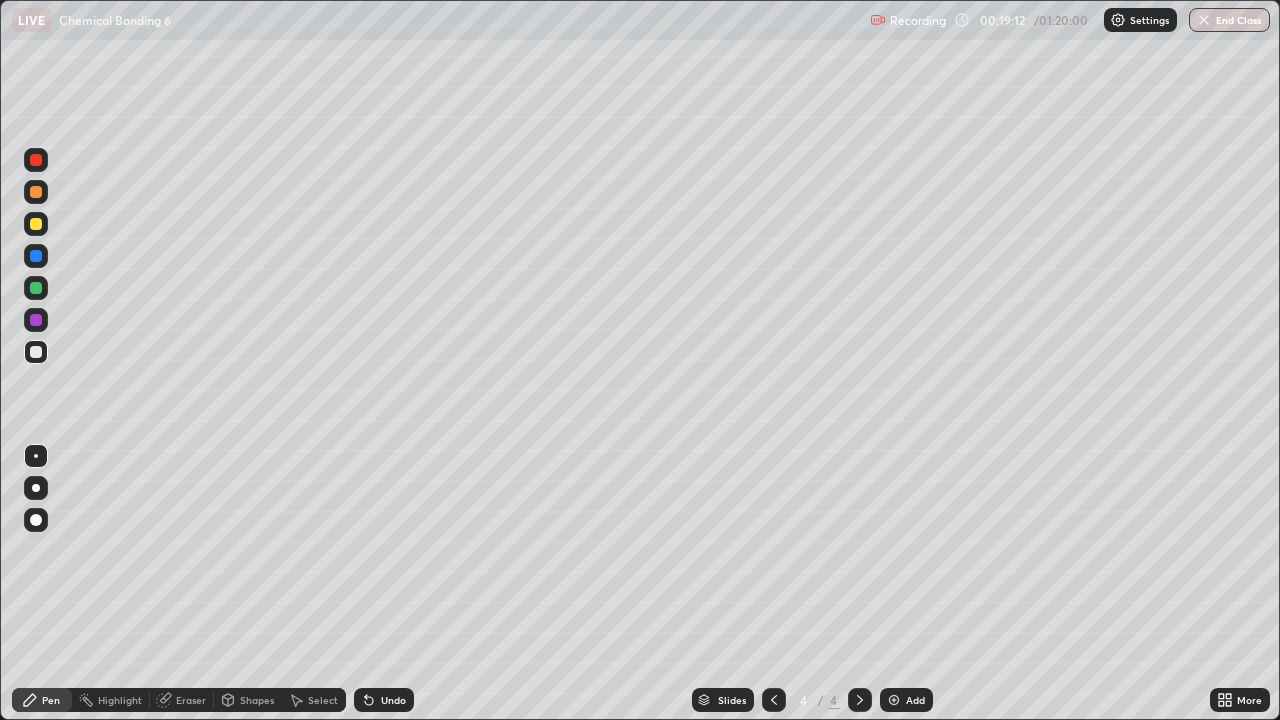 click at bounding box center (36, 256) 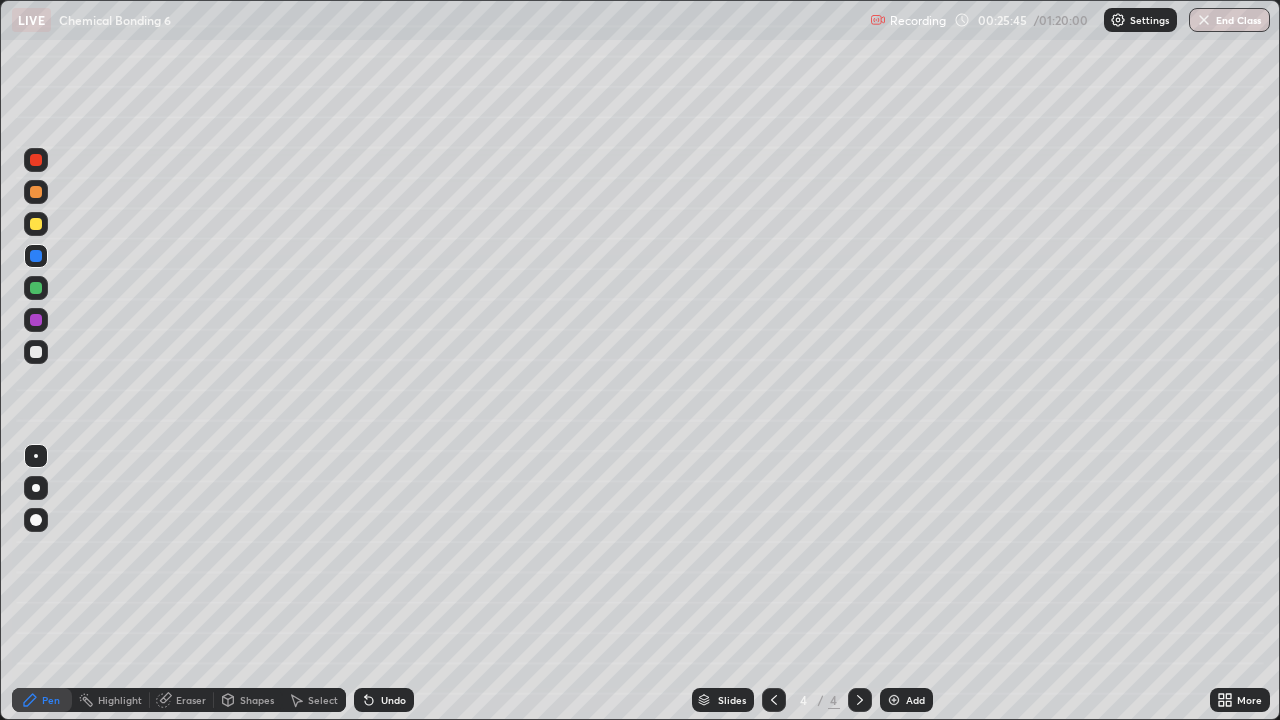 click at bounding box center [894, 700] 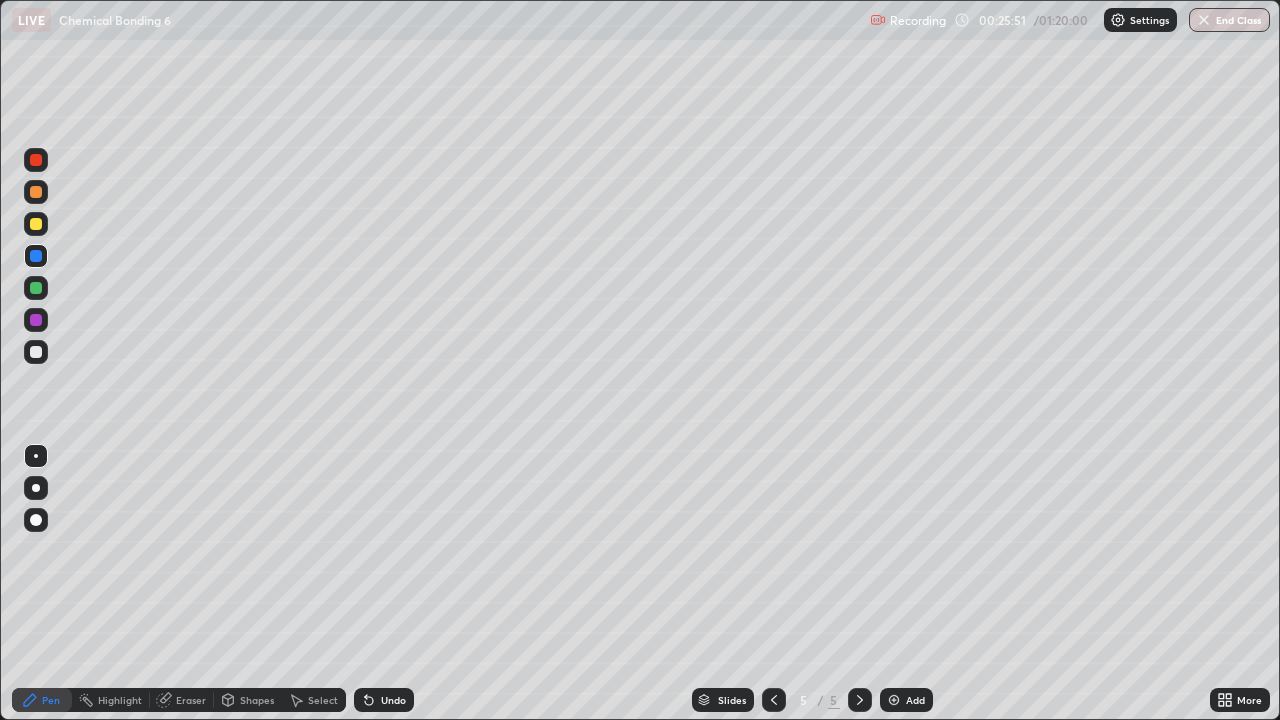 click on "Undo" at bounding box center (384, 700) 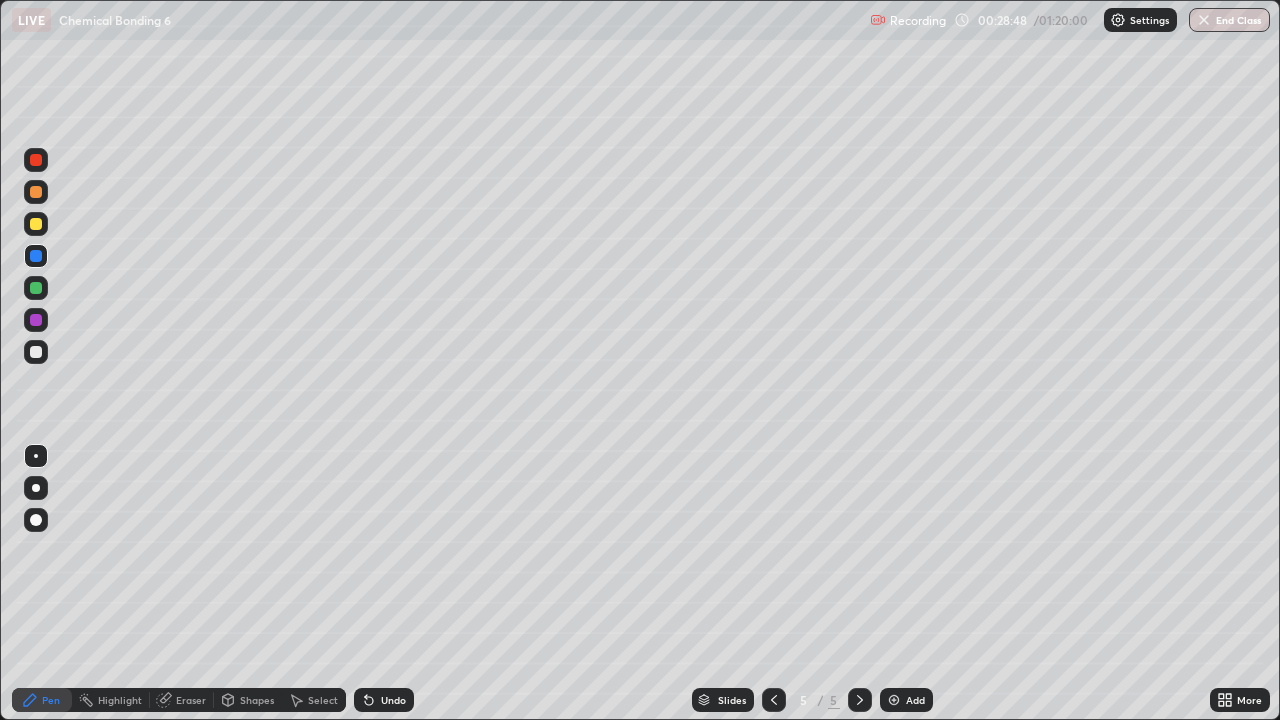 click at bounding box center [36, 320] 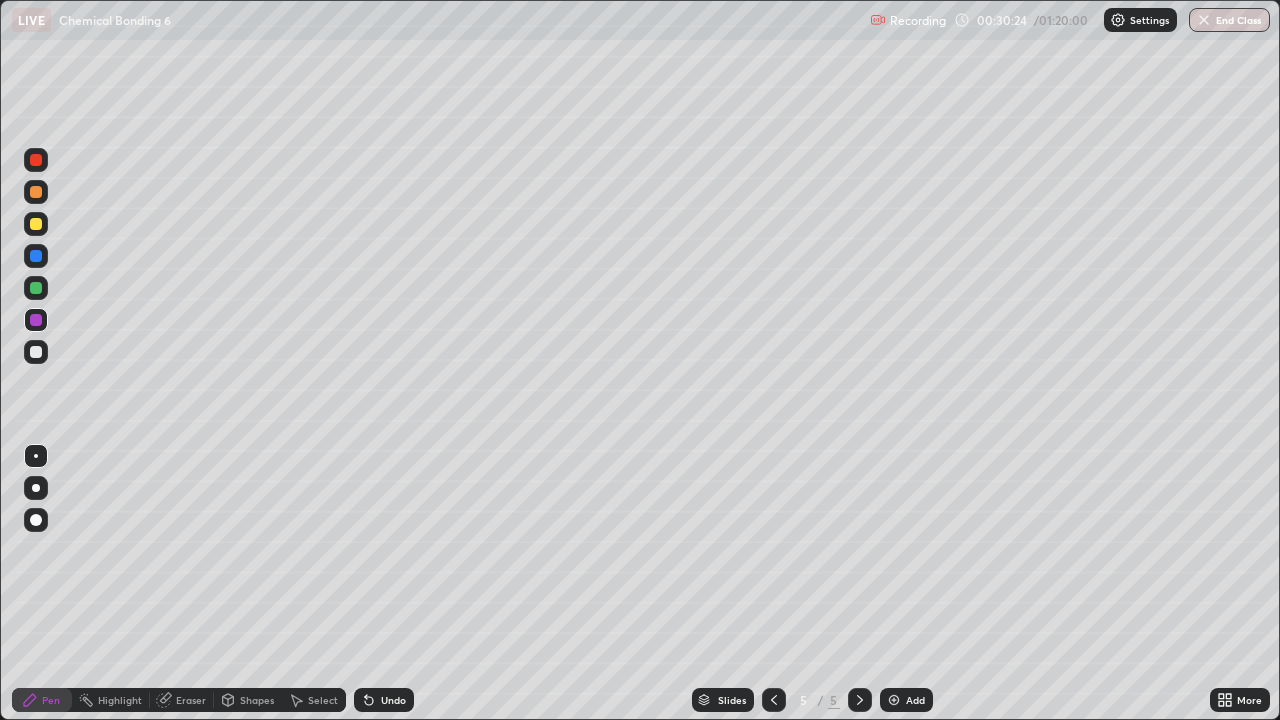 click at bounding box center [36, 352] 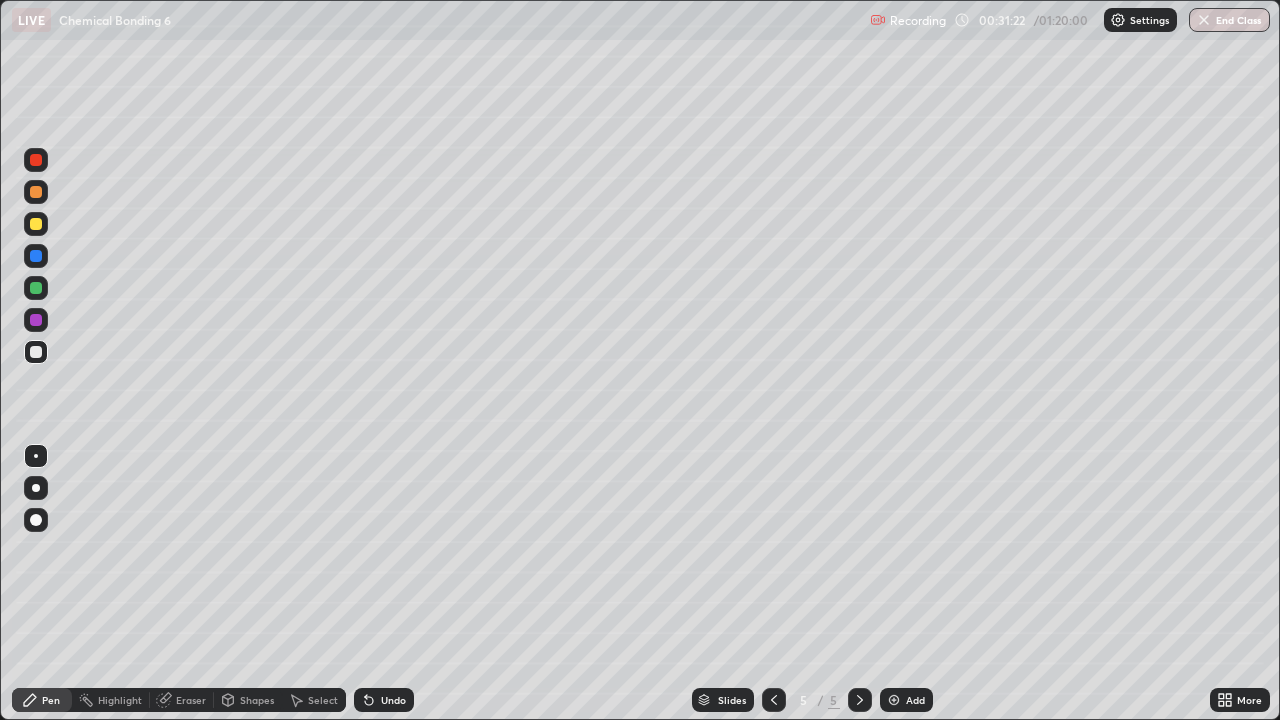 click on "Add" at bounding box center [915, 700] 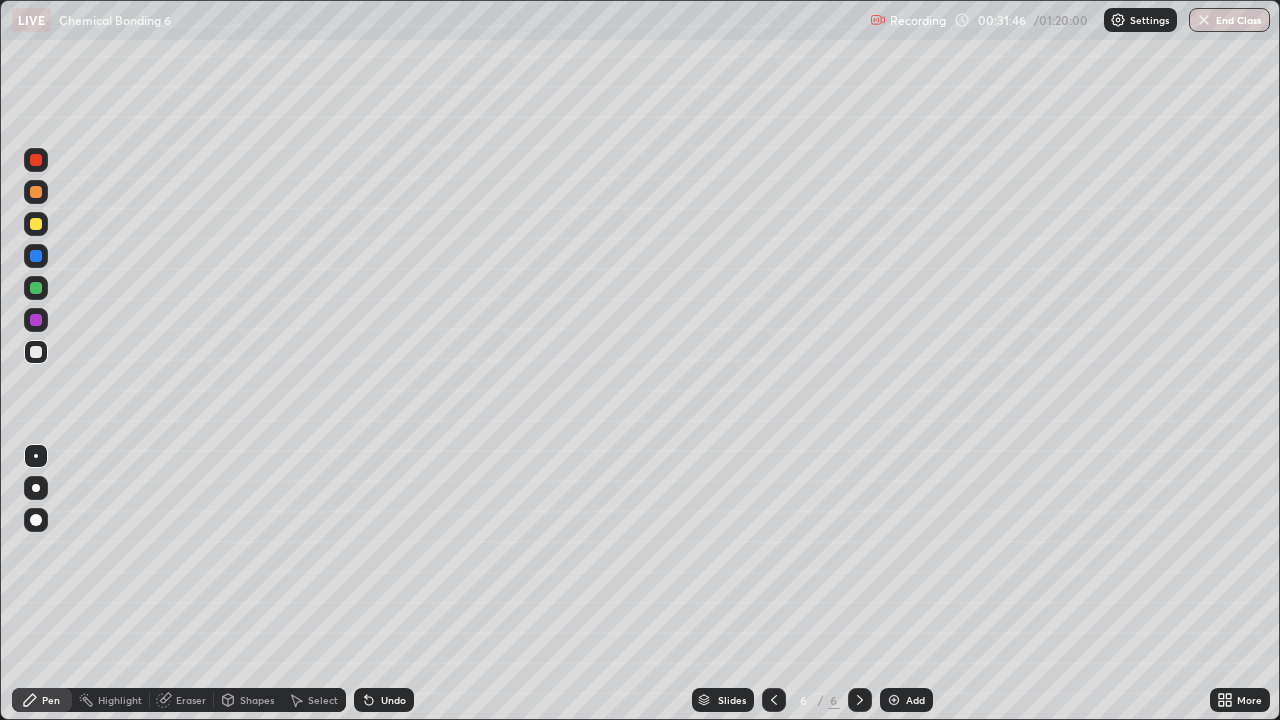 click at bounding box center (36, 352) 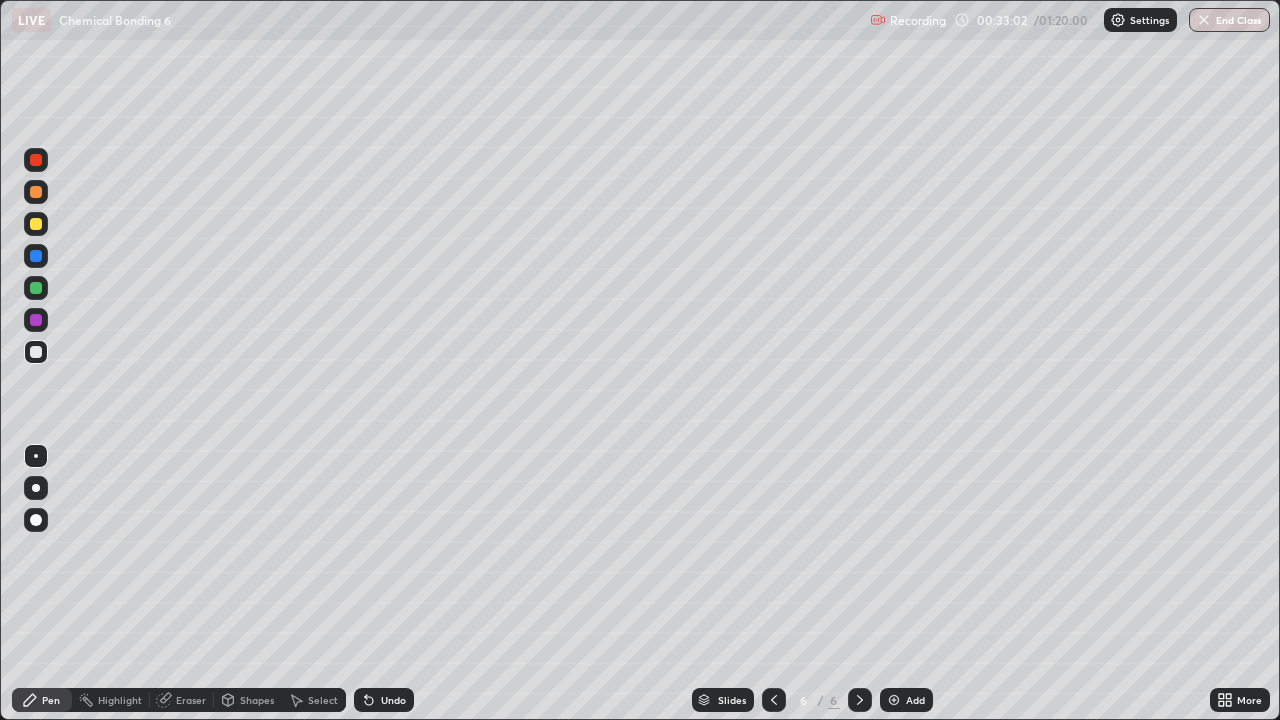 click at bounding box center [36, 288] 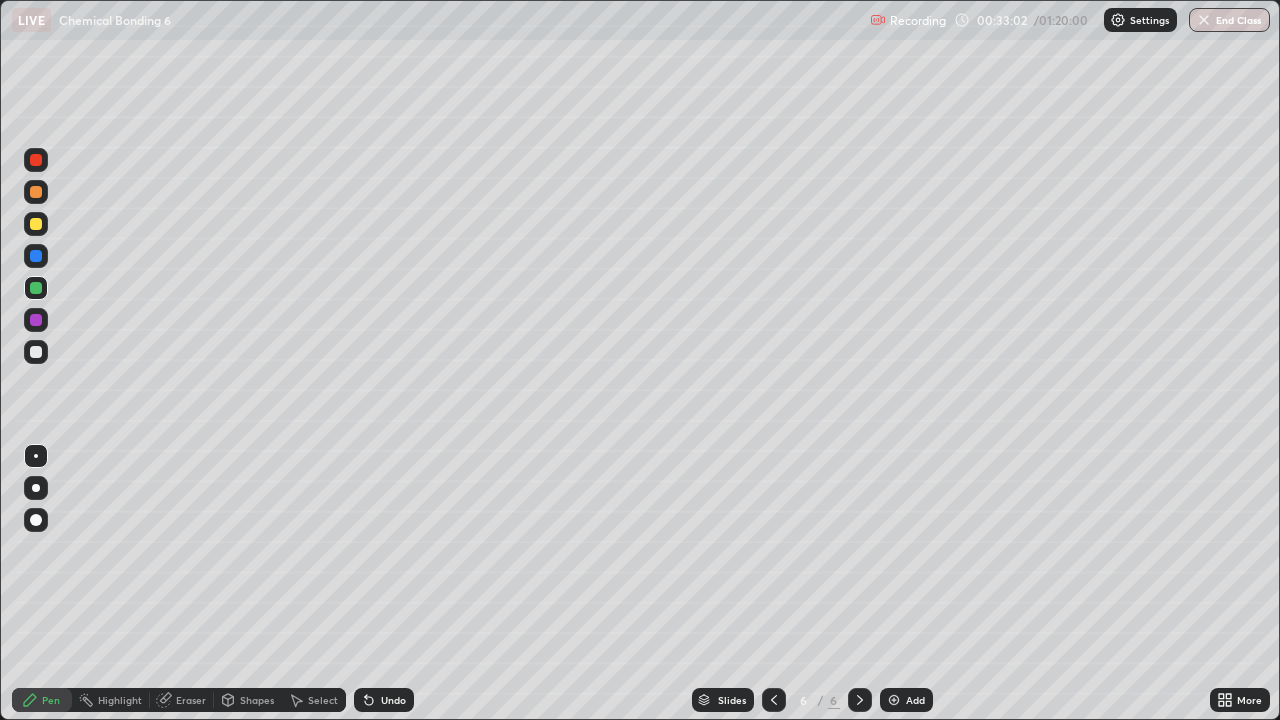 click at bounding box center (36, 352) 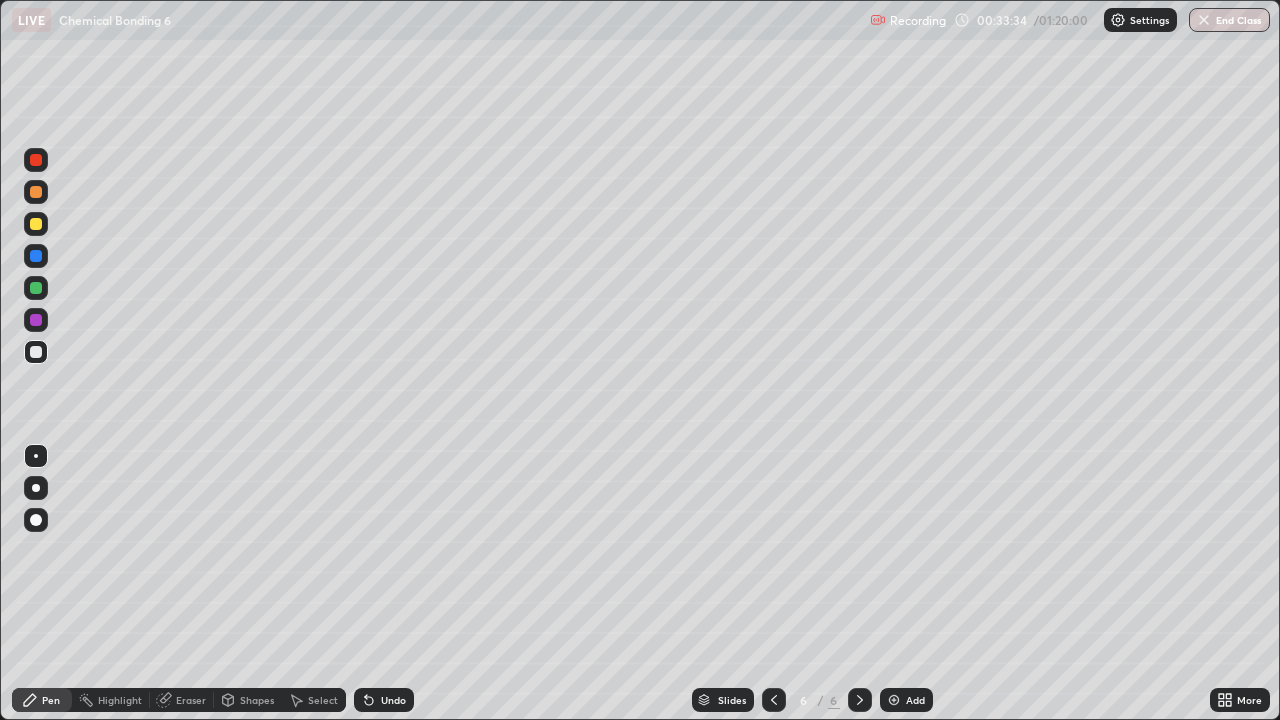 click at bounding box center [36, 288] 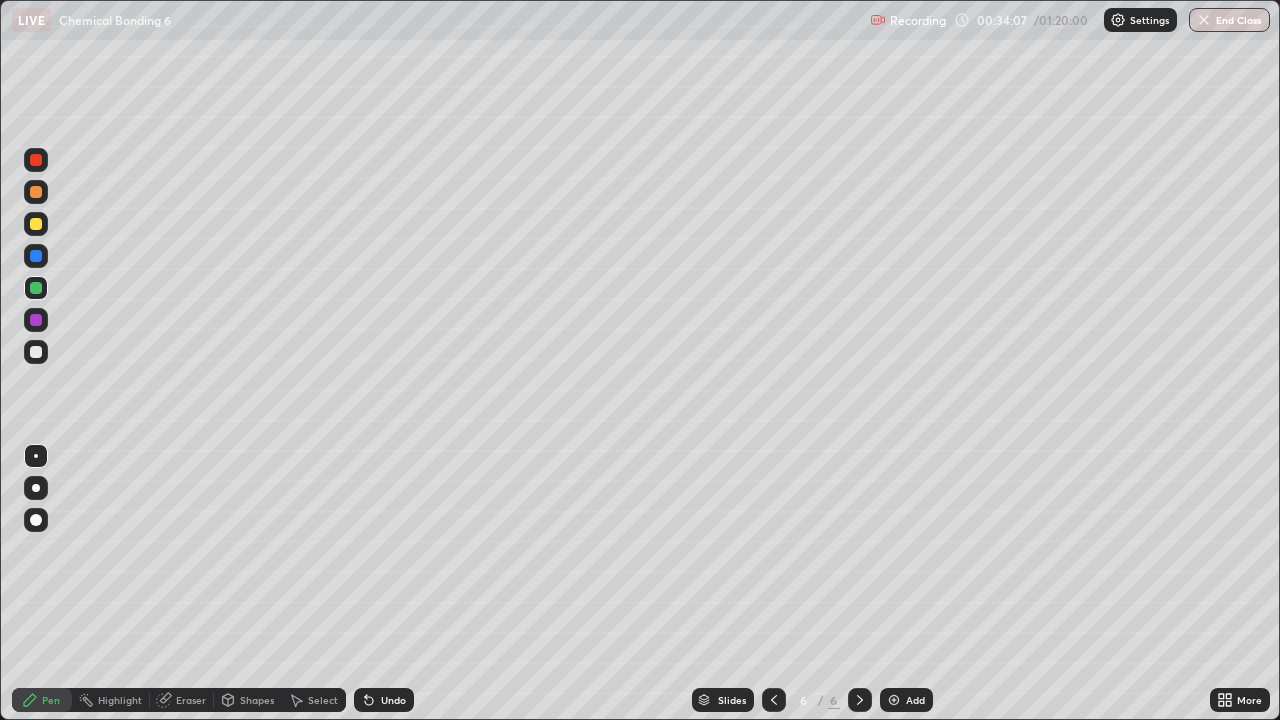 click at bounding box center (36, 352) 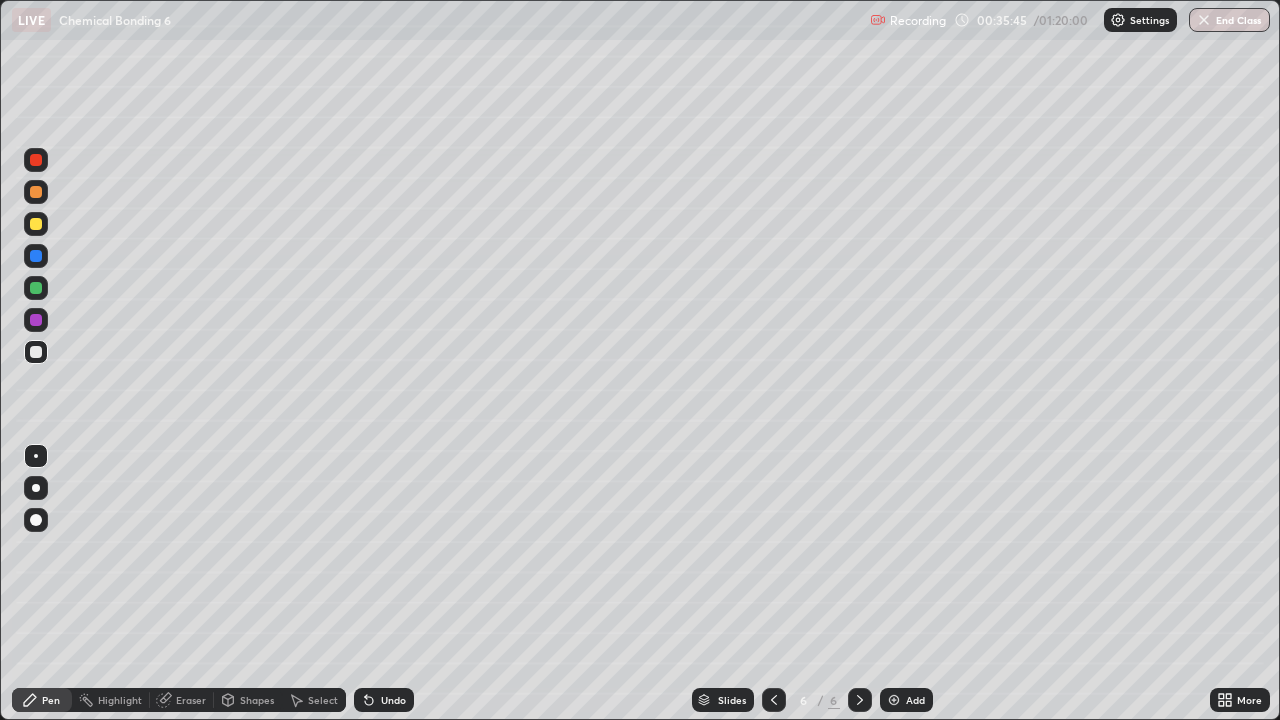 click on "Select" at bounding box center [323, 700] 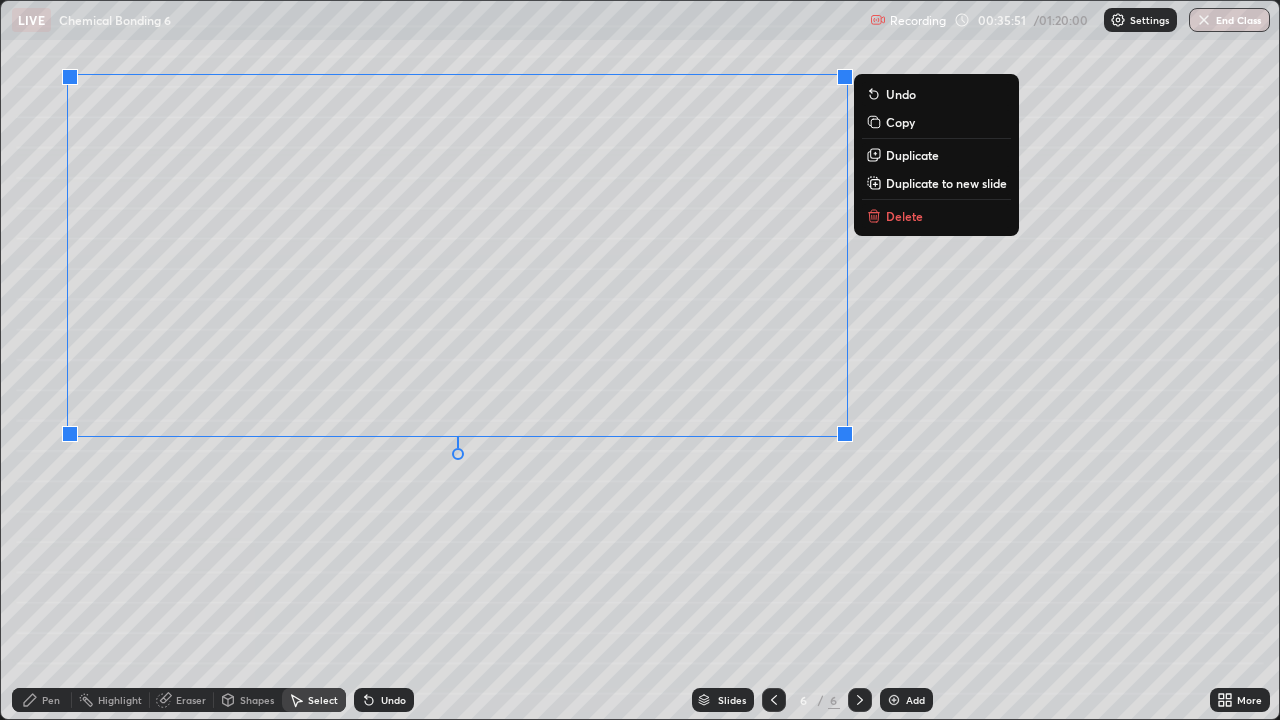 click on "0 ° Undo Copy Duplicate Duplicate to new slide Delete" at bounding box center [640, 360] 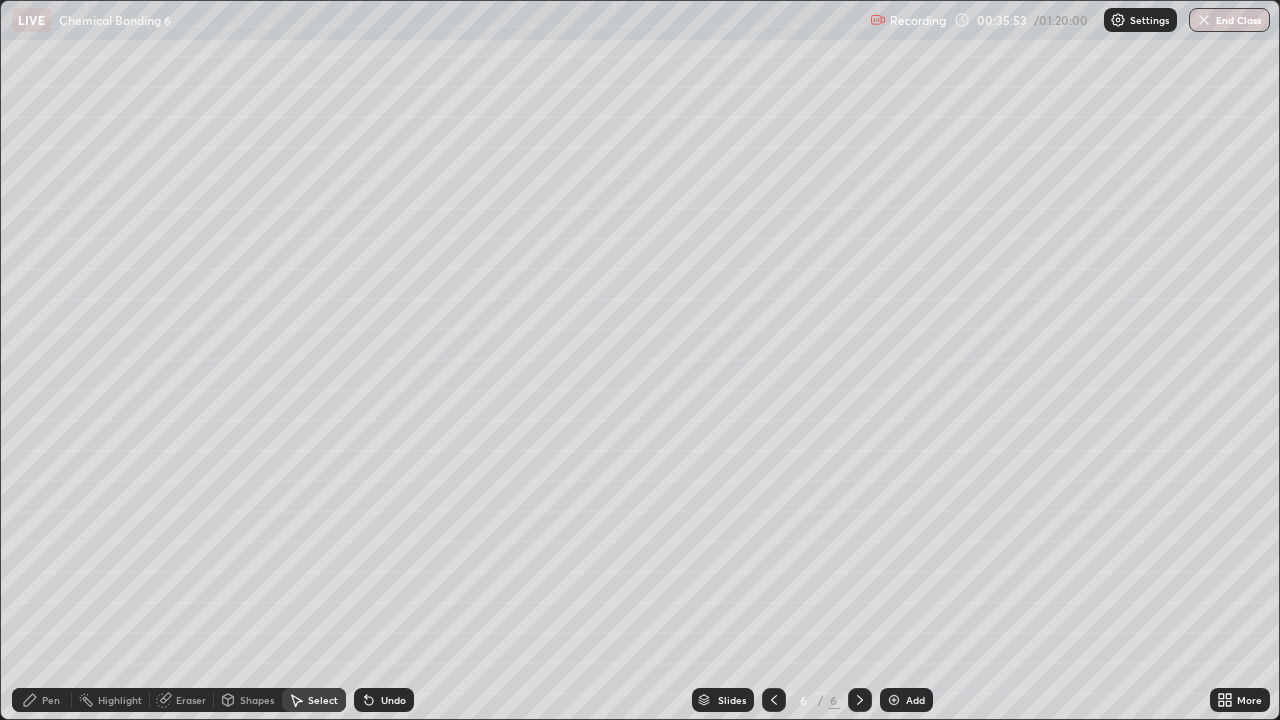 click on "Pen" at bounding box center (42, 700) 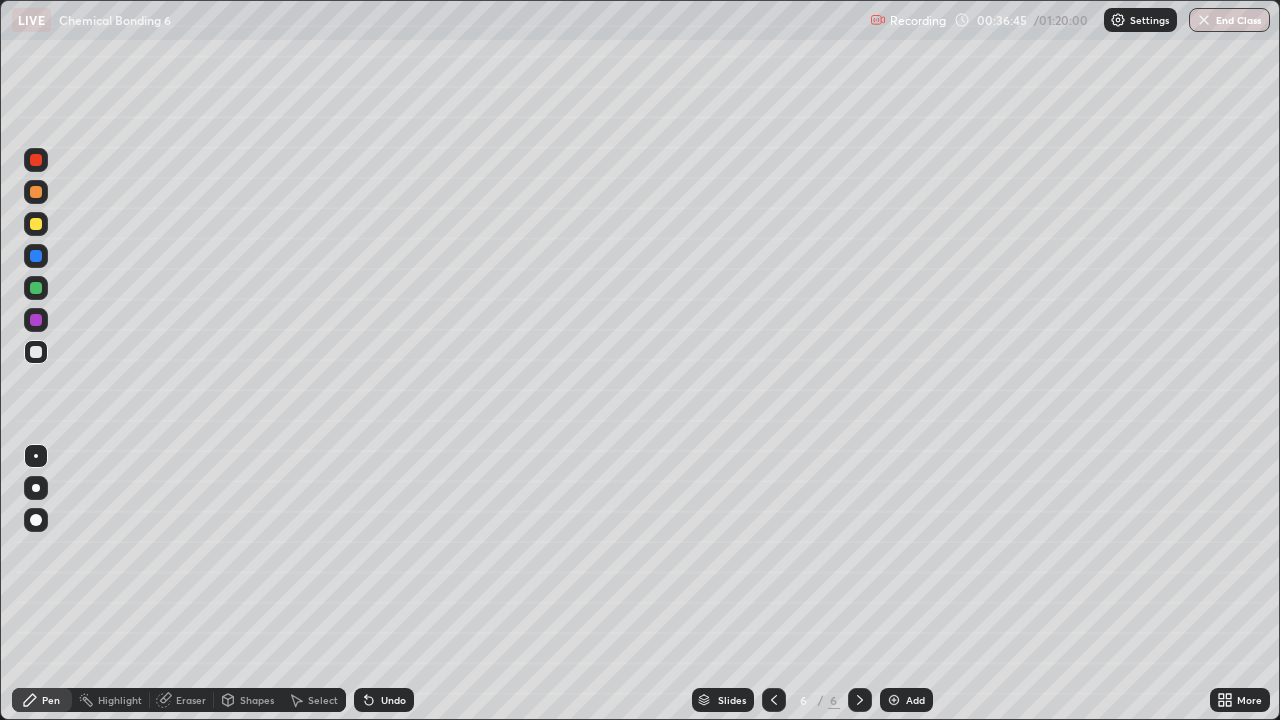 click at bounding box center (36, 320) 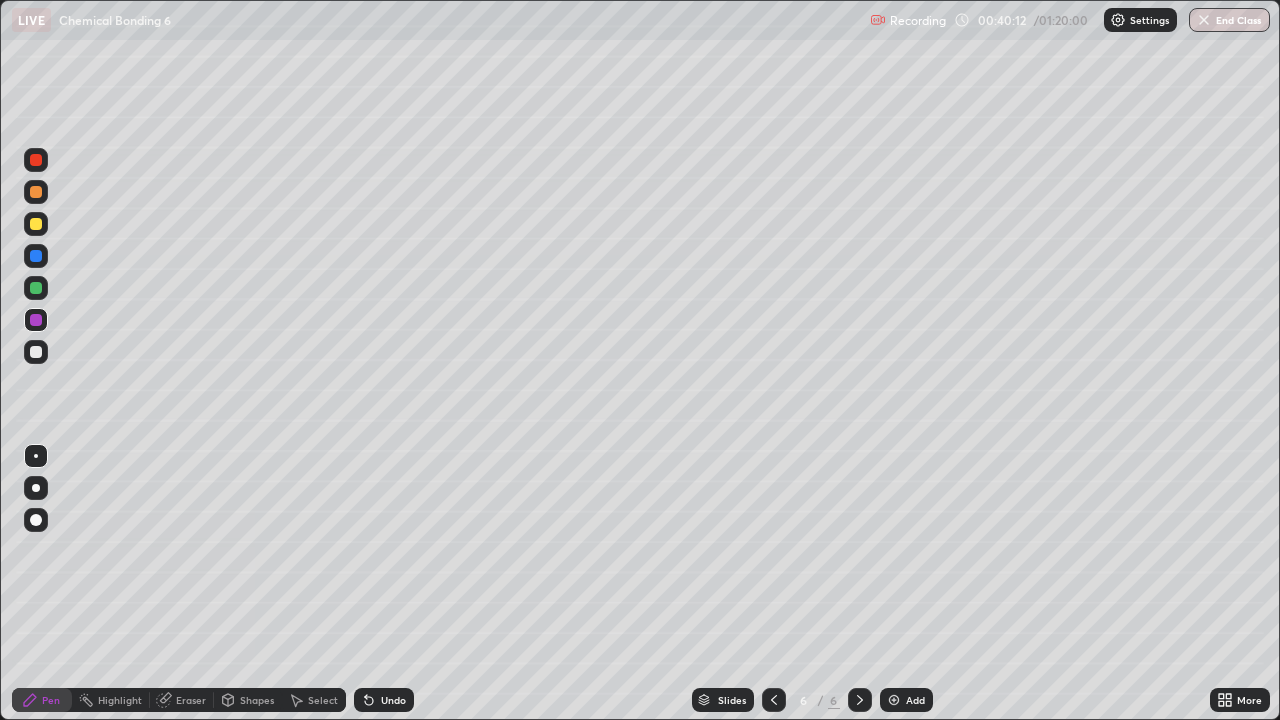 click at bounding box center (36, 352) 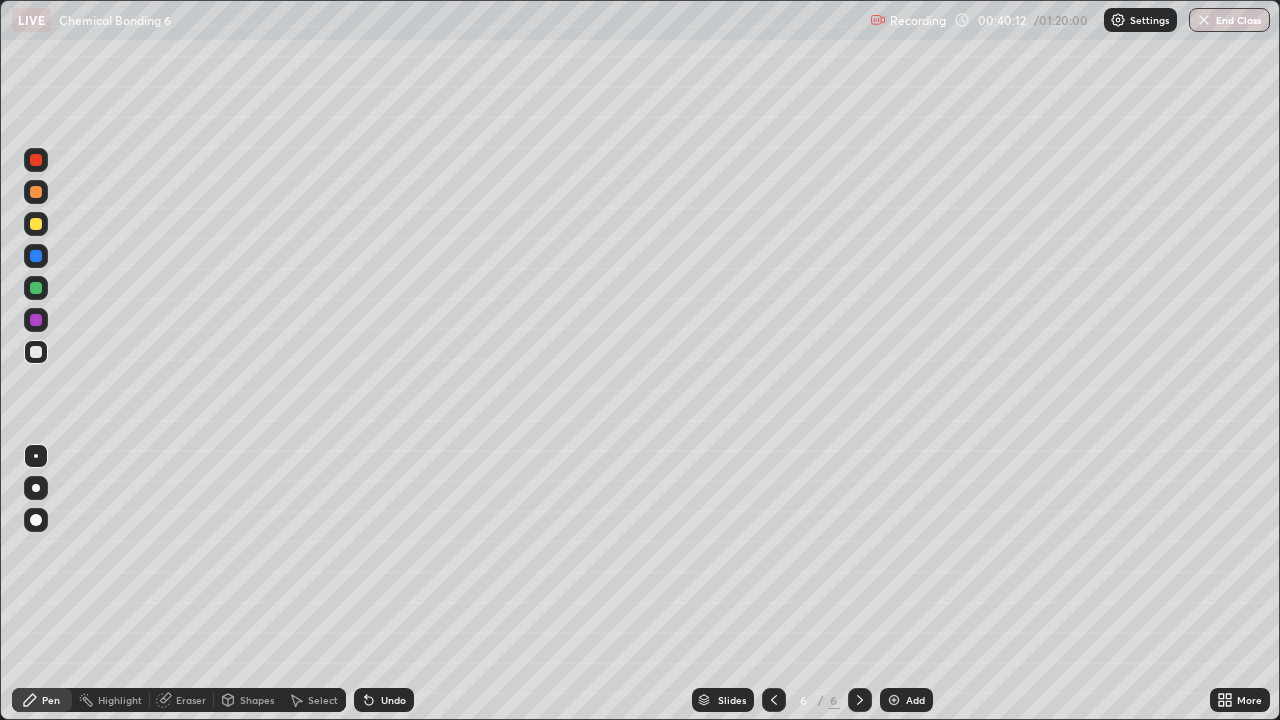 click at bounding box center [36, 288] 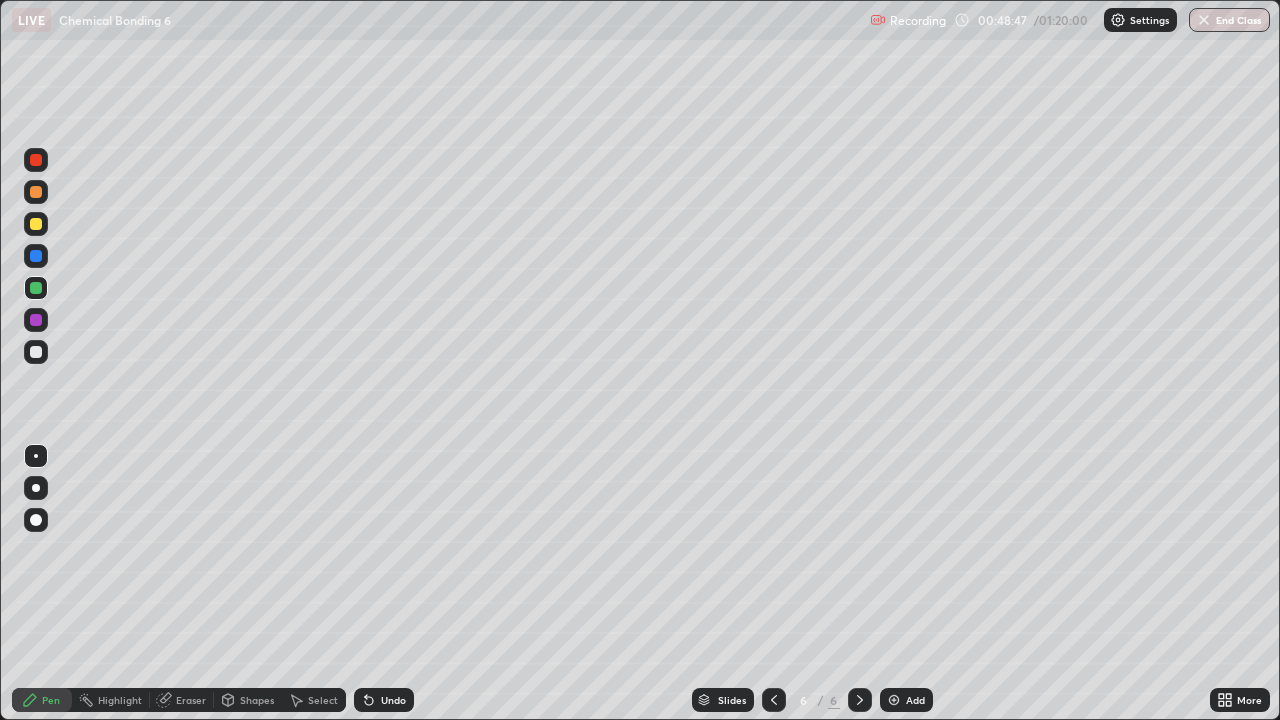 click at bounding box center [36, 320] 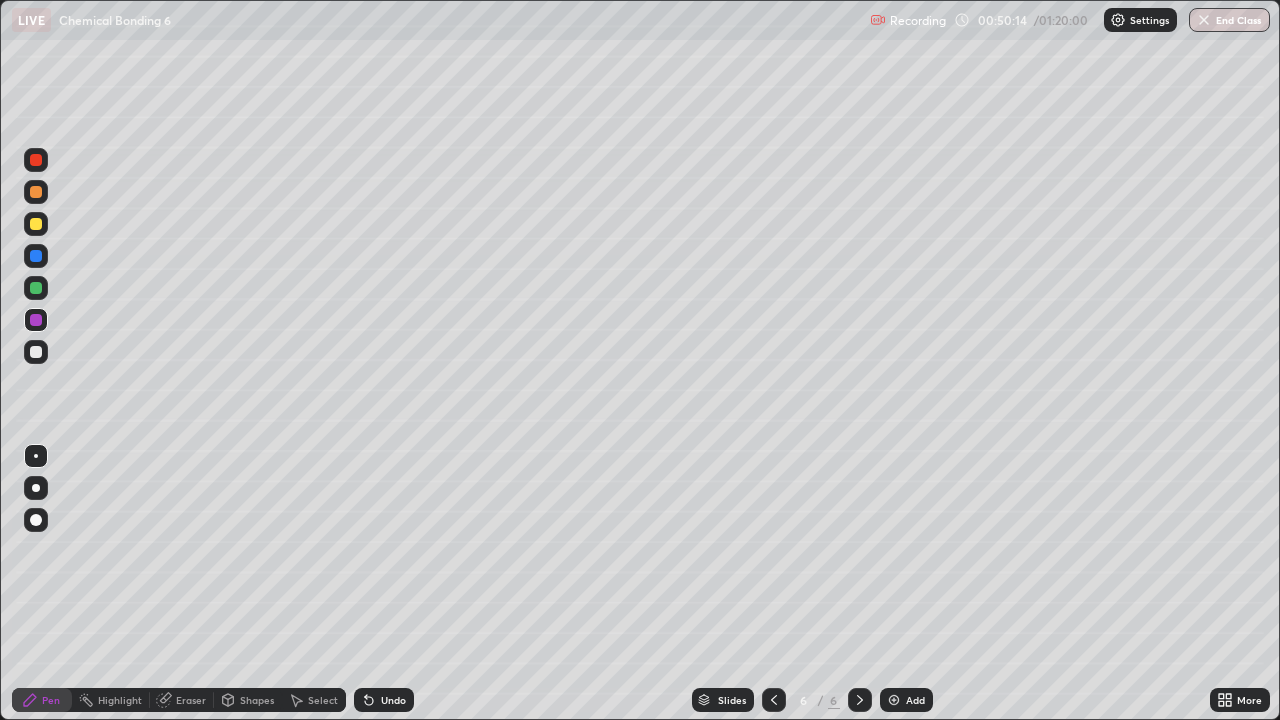 click on "Undo" at bounding box center (393, 700) 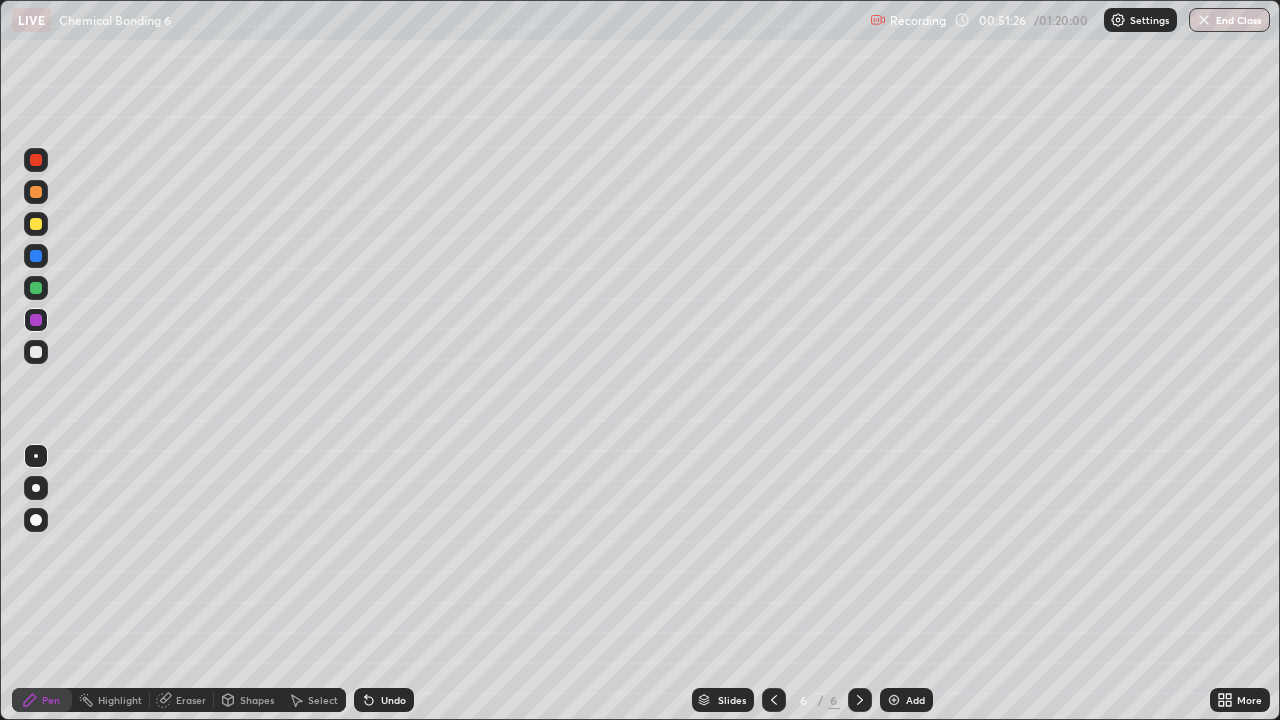 click at bounding box center (36, 352) 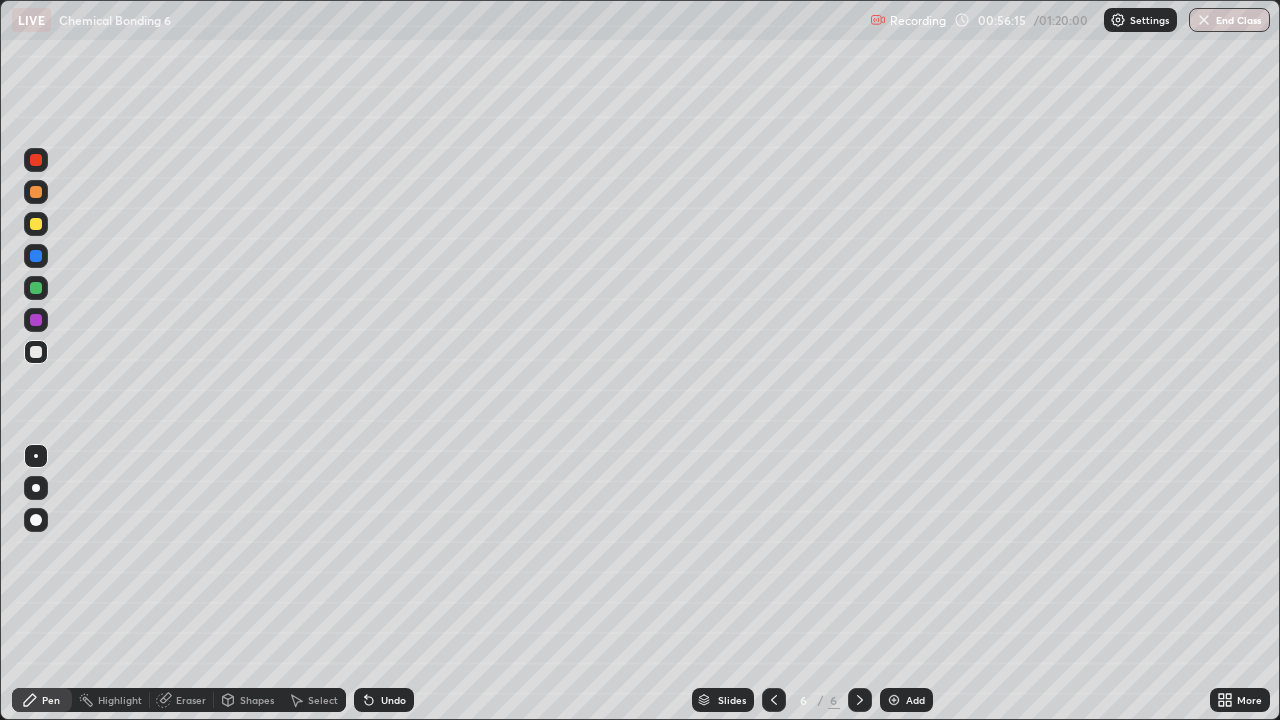 click on "Add" at bounding box center (906, 700) 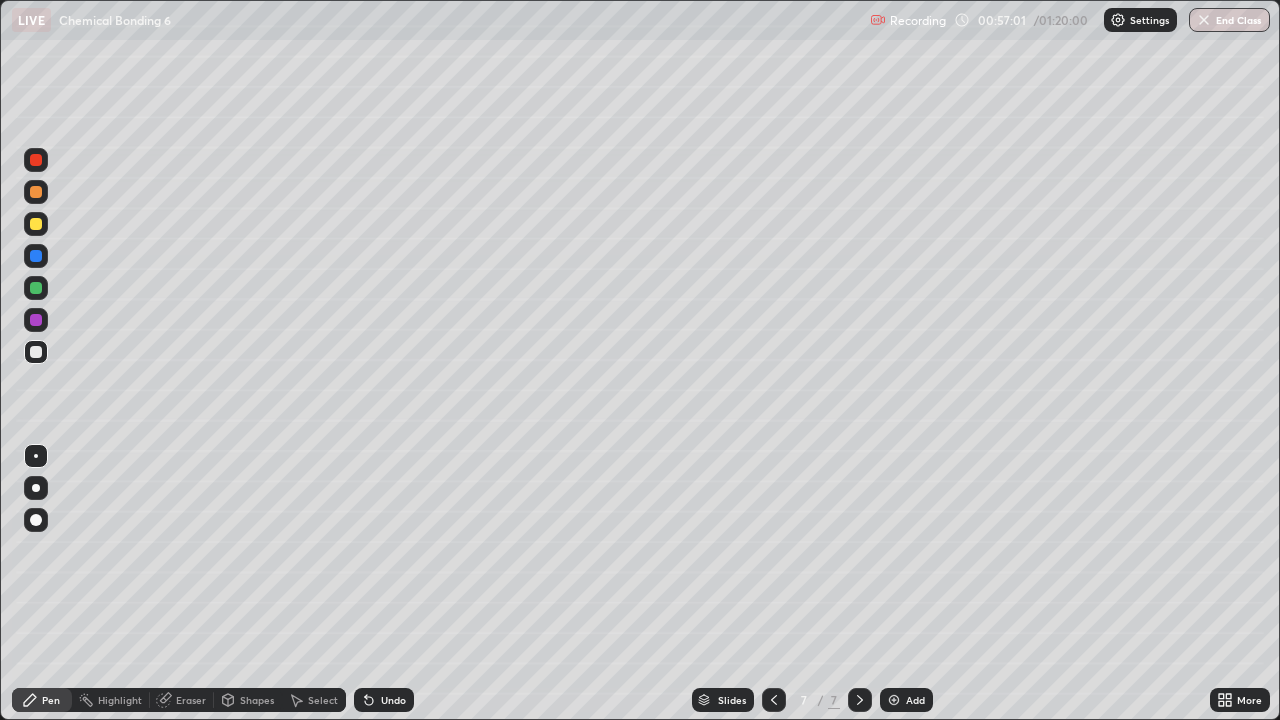 click at bounding box center [36, 320] 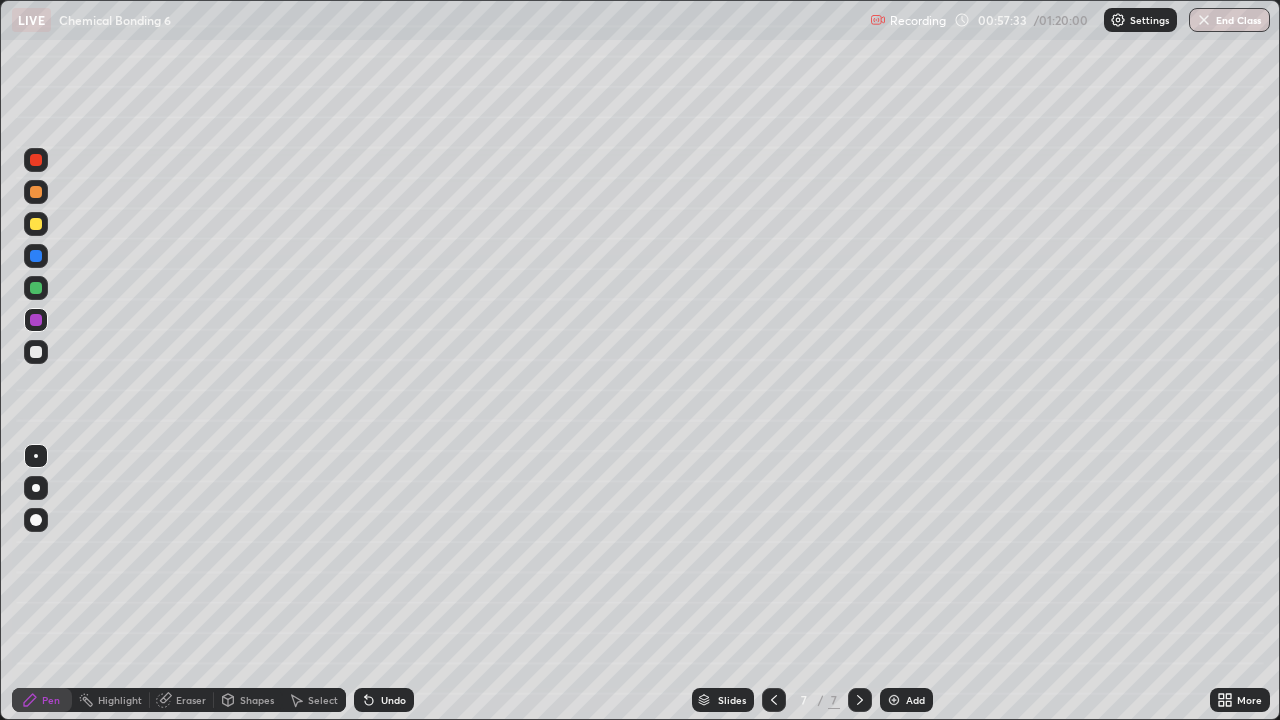 click at bounding box center [36, 352] 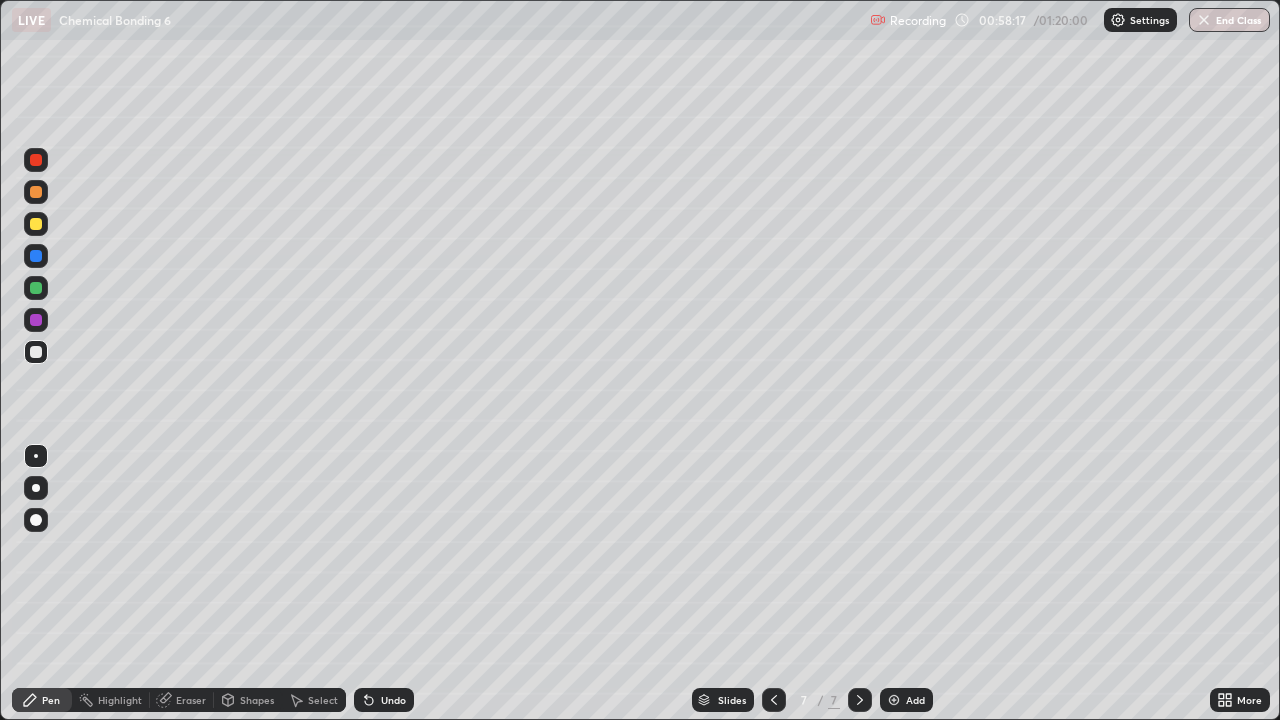click at bounding box center (36, 288) 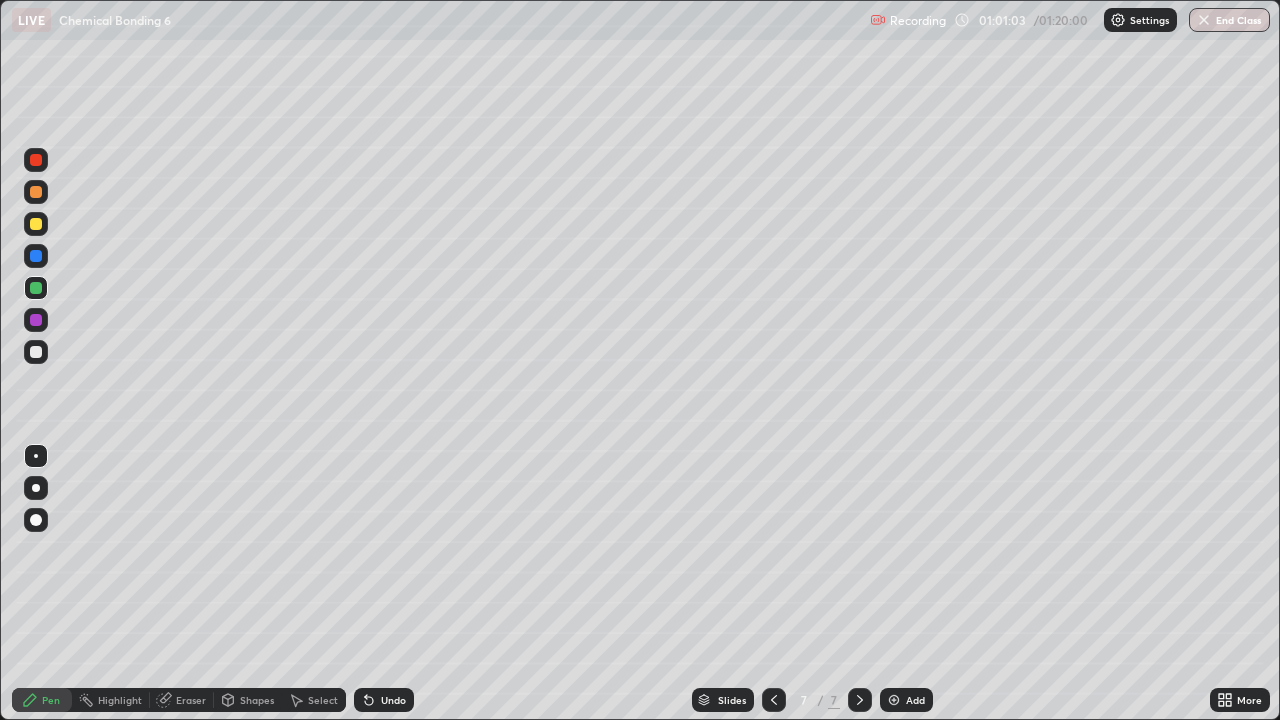 click on "Undo" at bounding box center (393, 700) 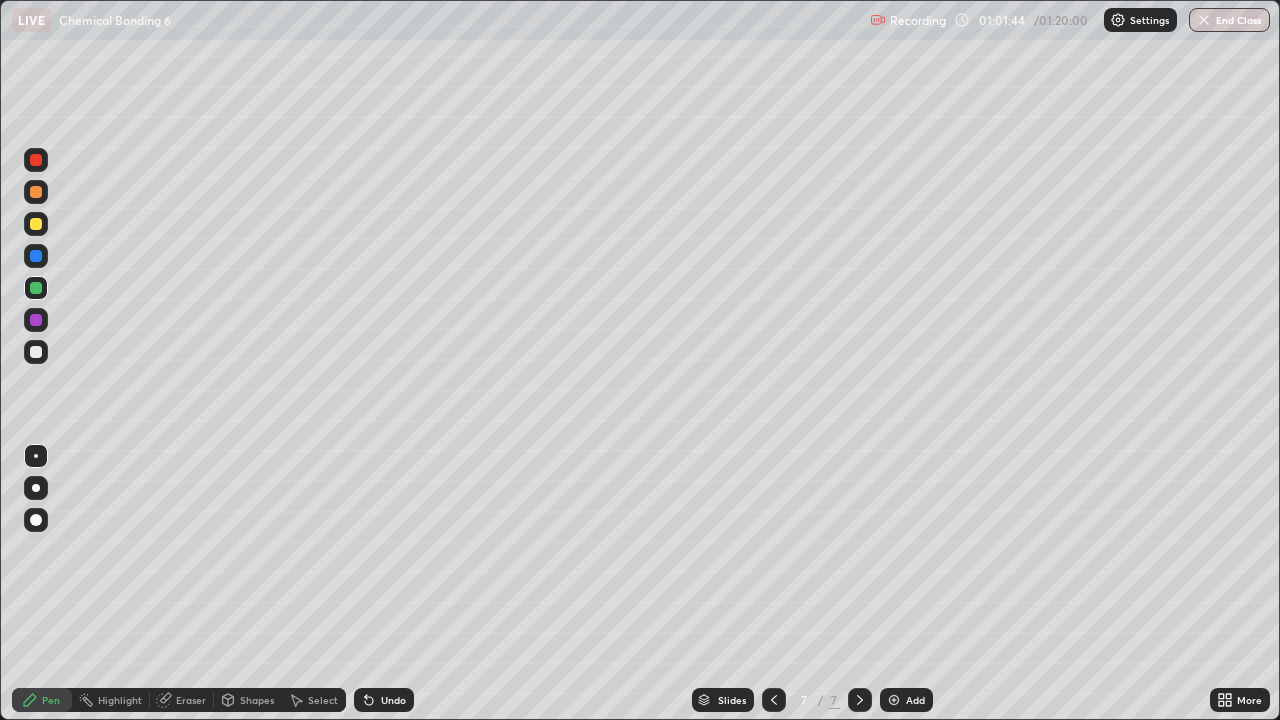 click at bounding box center [36, 352] 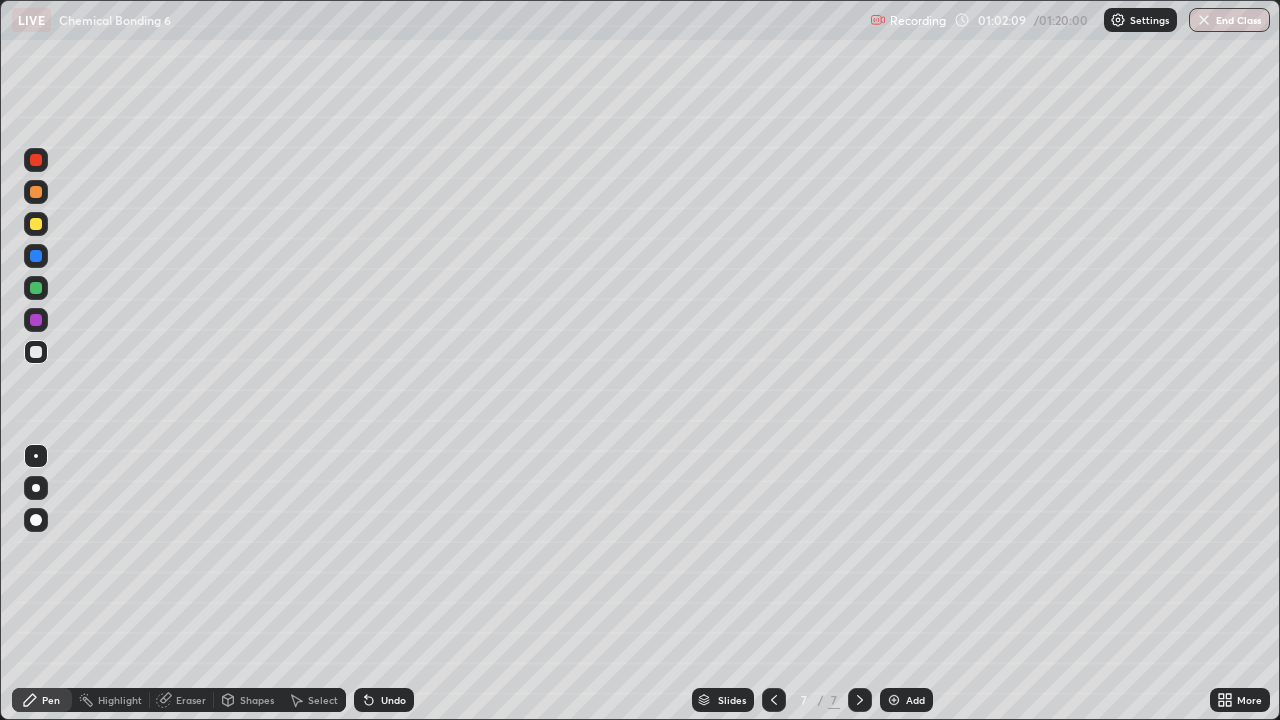click on "Undo" at bounding box center (384, 700) 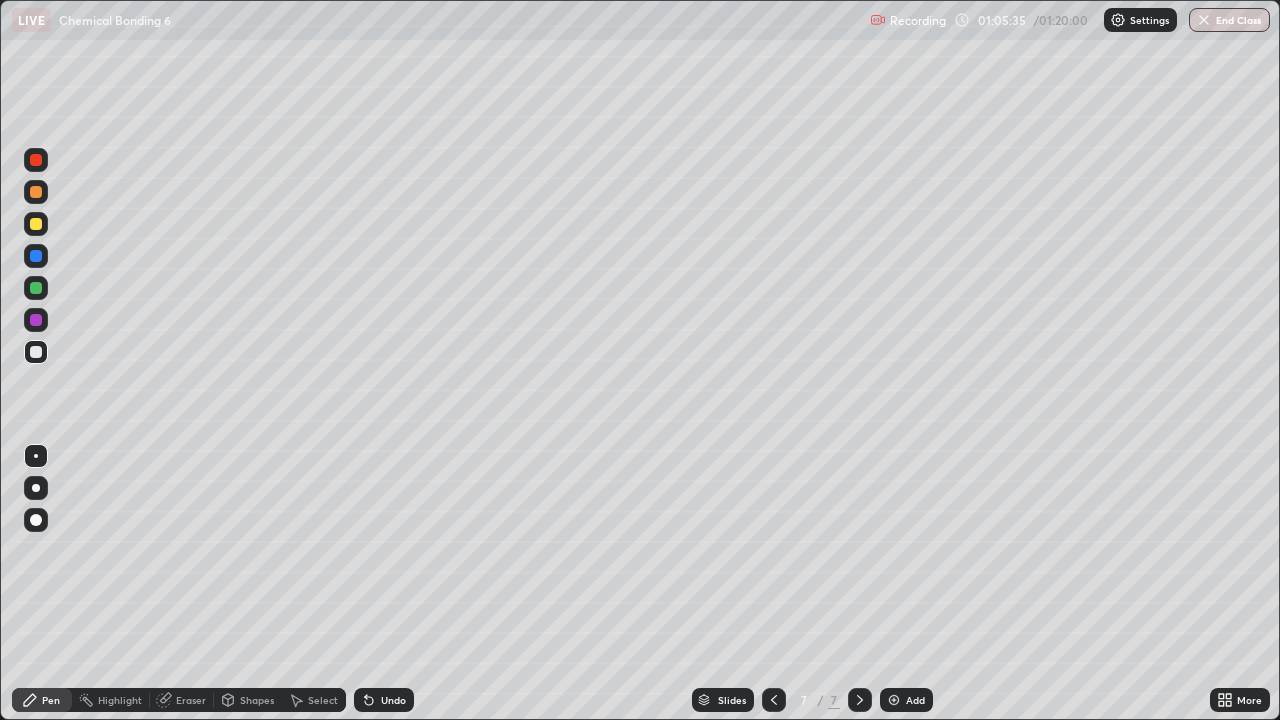 click on "Add" at bounding box center (906, 700) 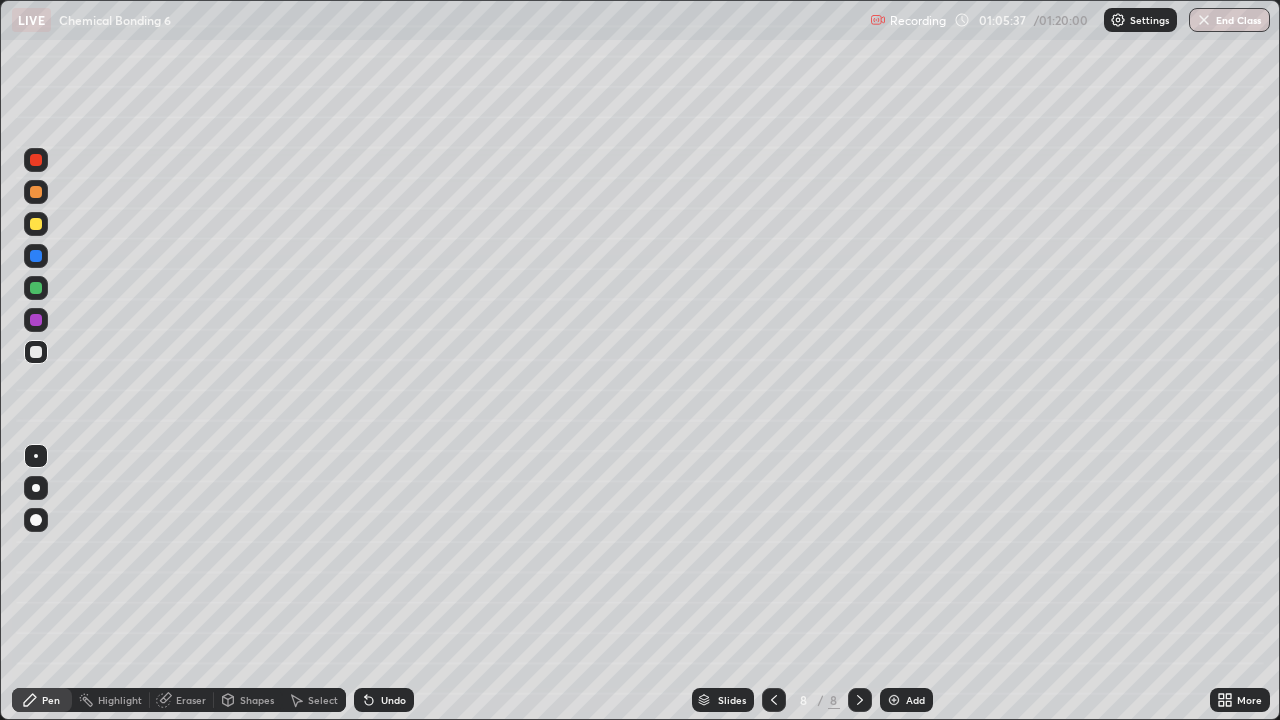 click at bounding box center (36, 288) 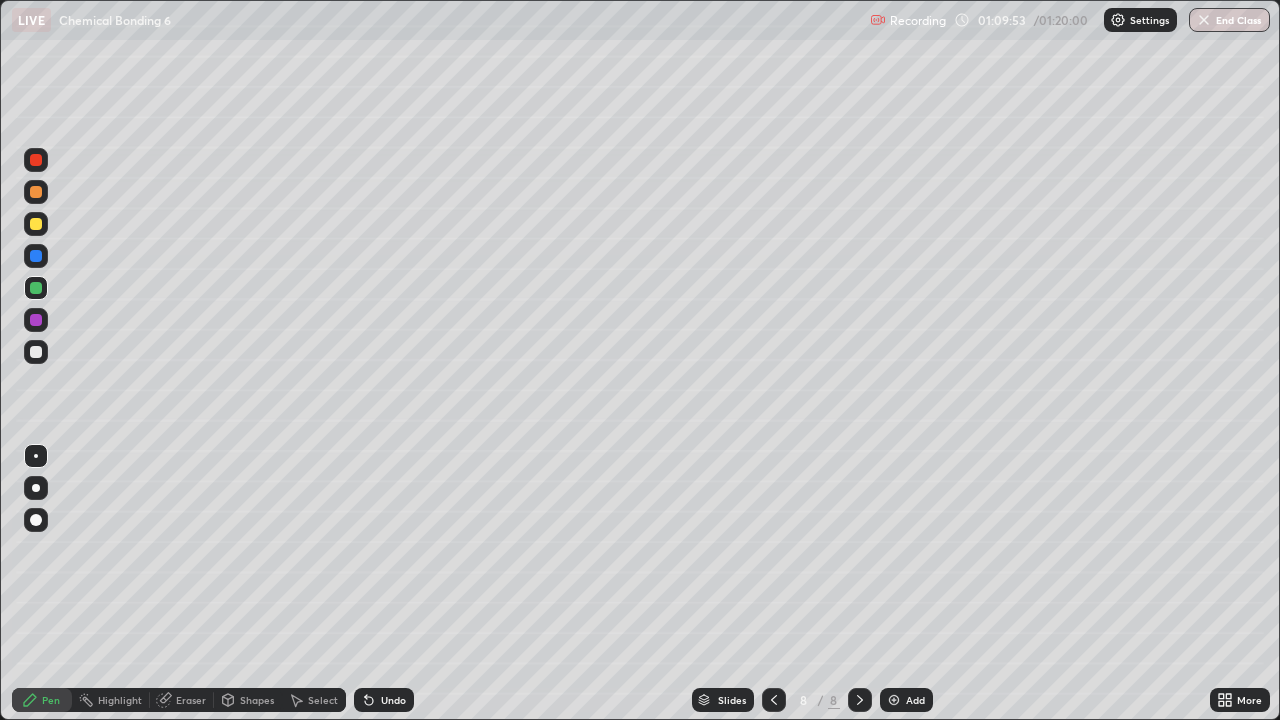 click on "Add" at bounding box center (906, 700) 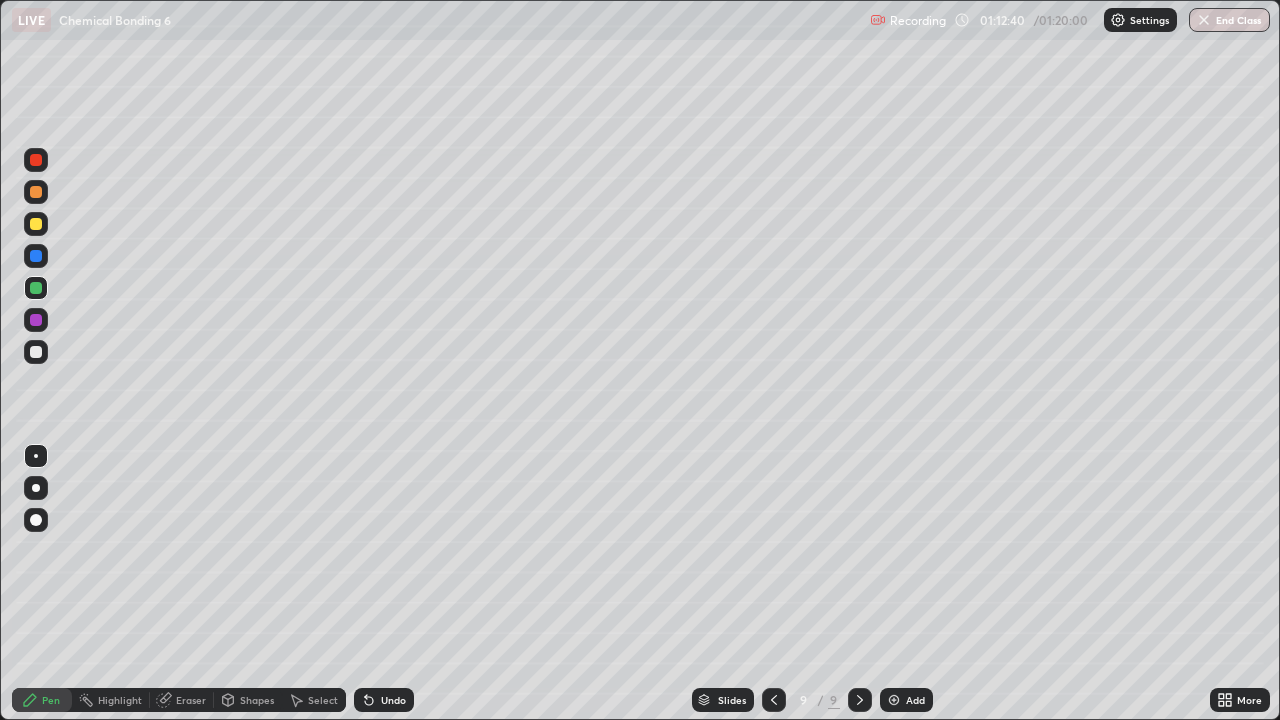 click at bounding box center (36, 352) 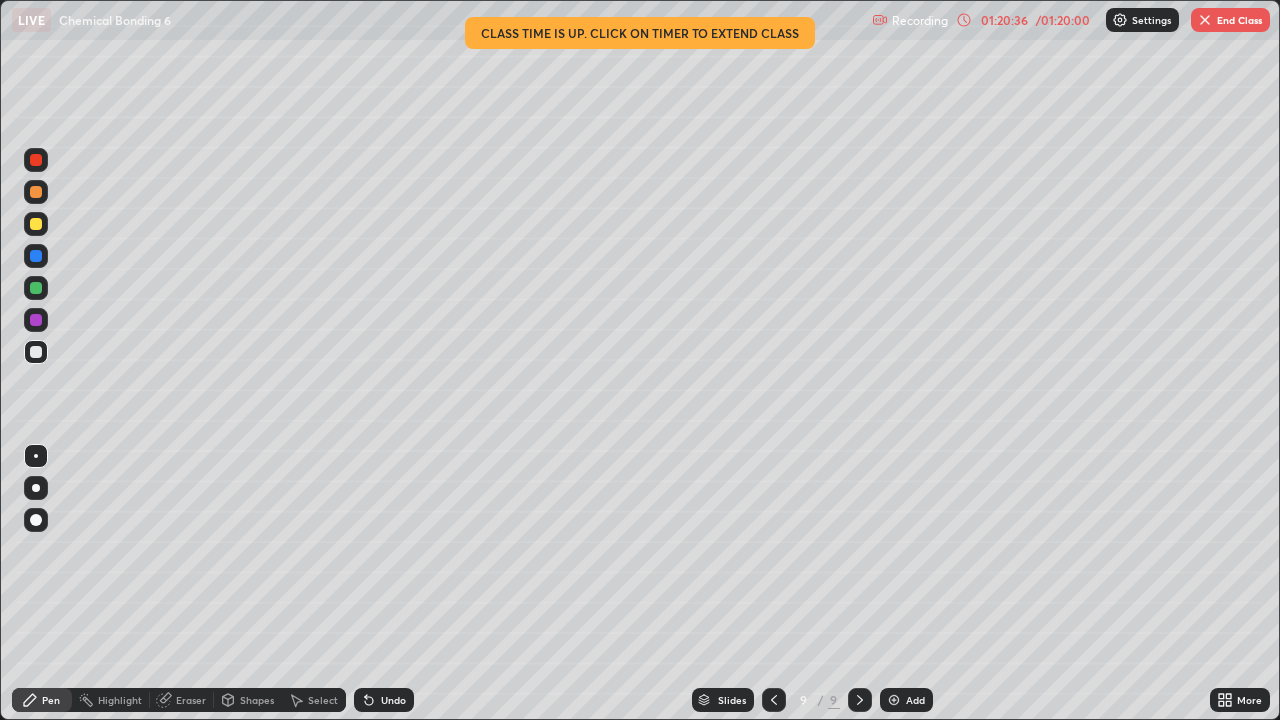 click on "End Class" at bounding box center [1230, 20] 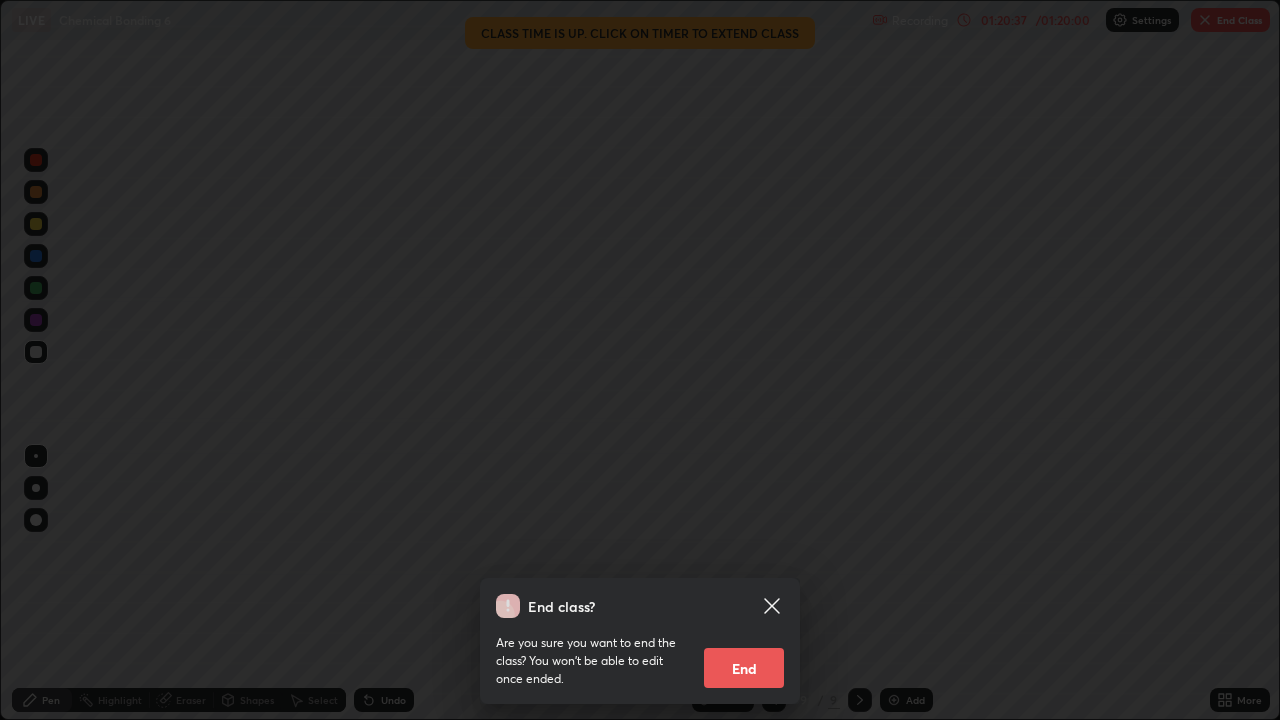 click on "End" at bounding box center [744, 668] 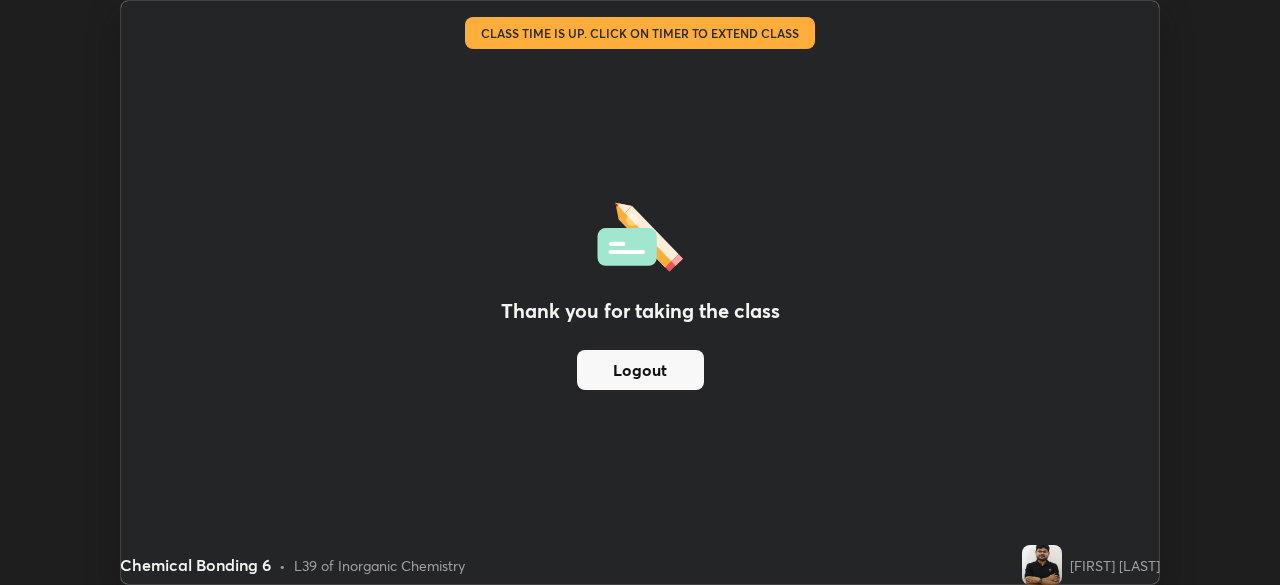 scroll, scrollTop: 585, scrollLeft: 1280, axis: both 